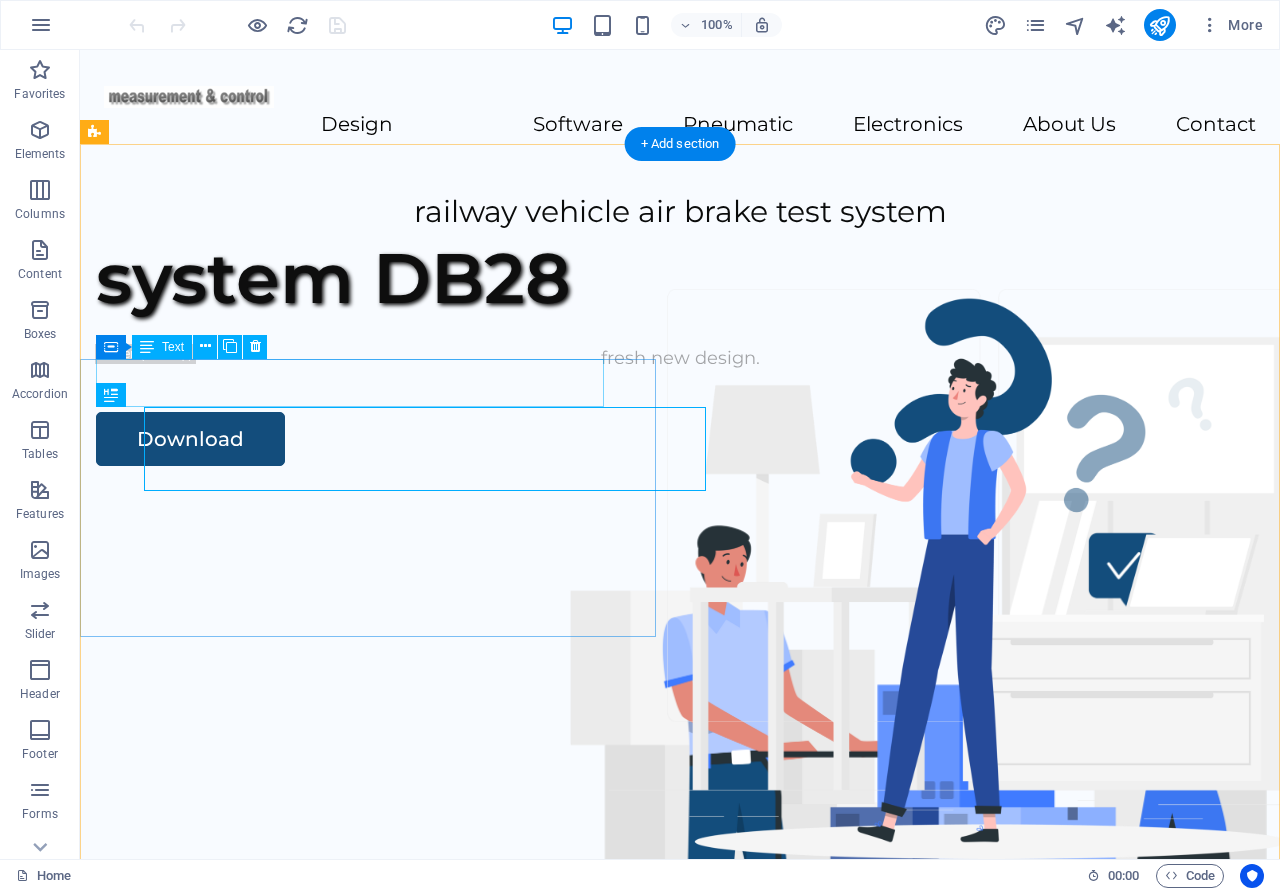 scroll, scrollTop: 0, scrollLeft: 0, axis: both 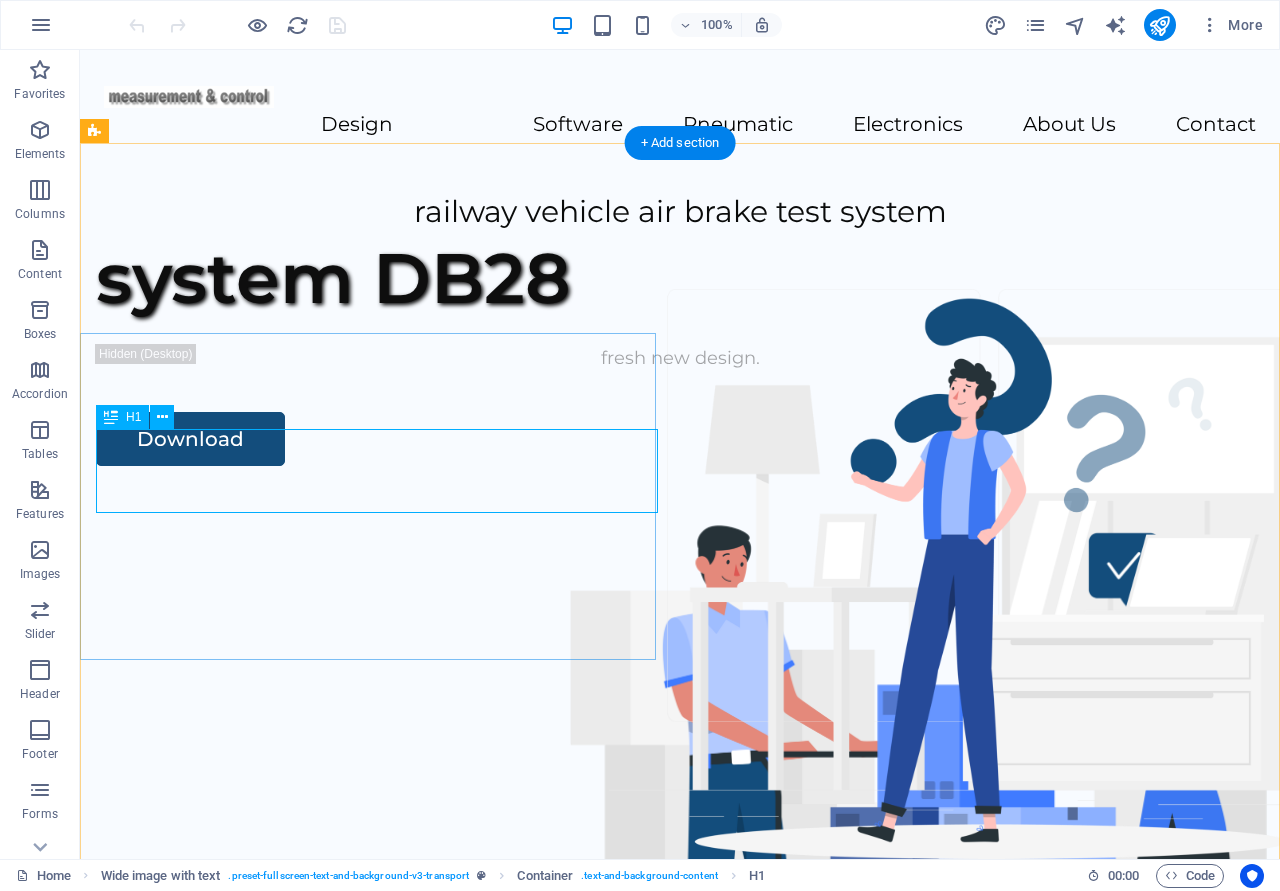 click on "system DB28" at bounding box center [680, 278] 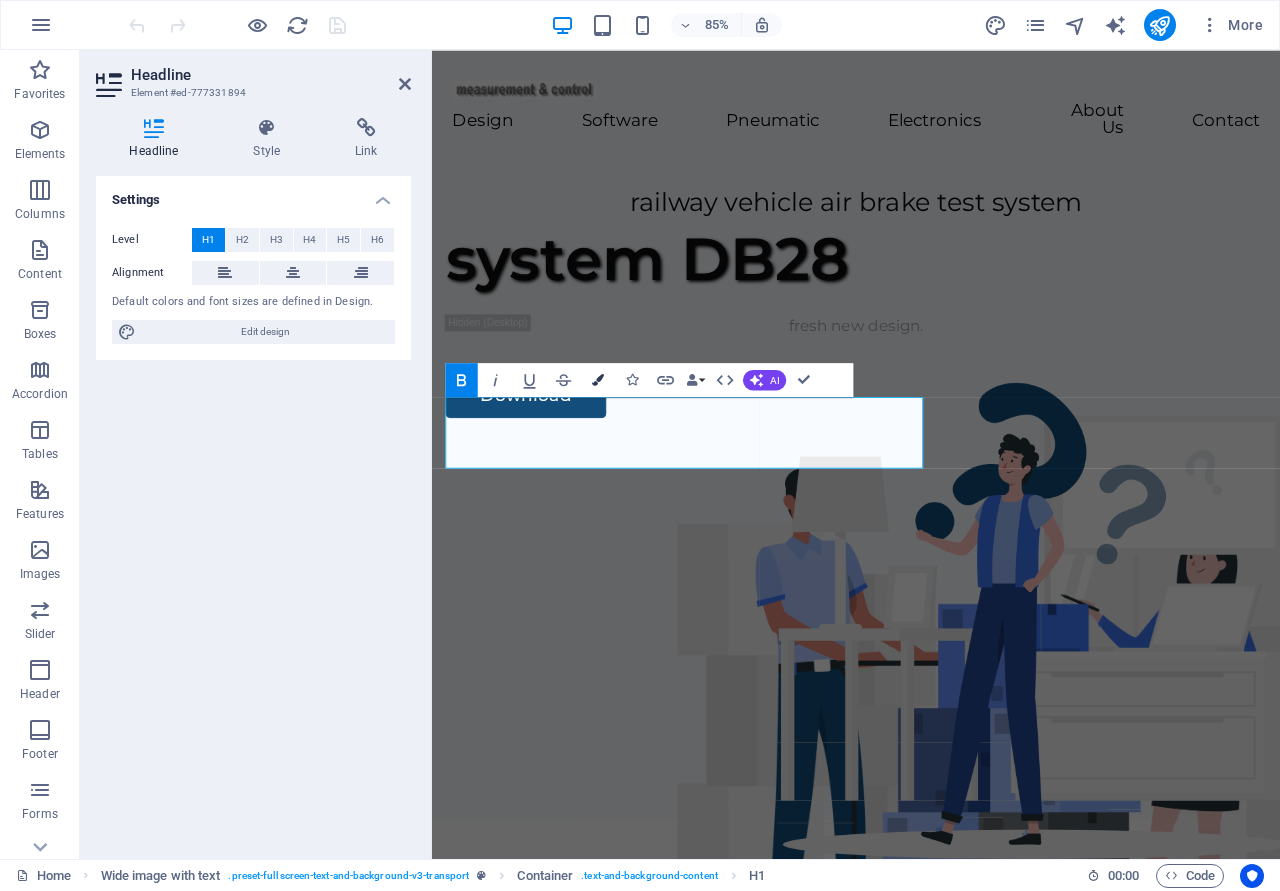 click on "Colors" at bounding box center [598, 380] 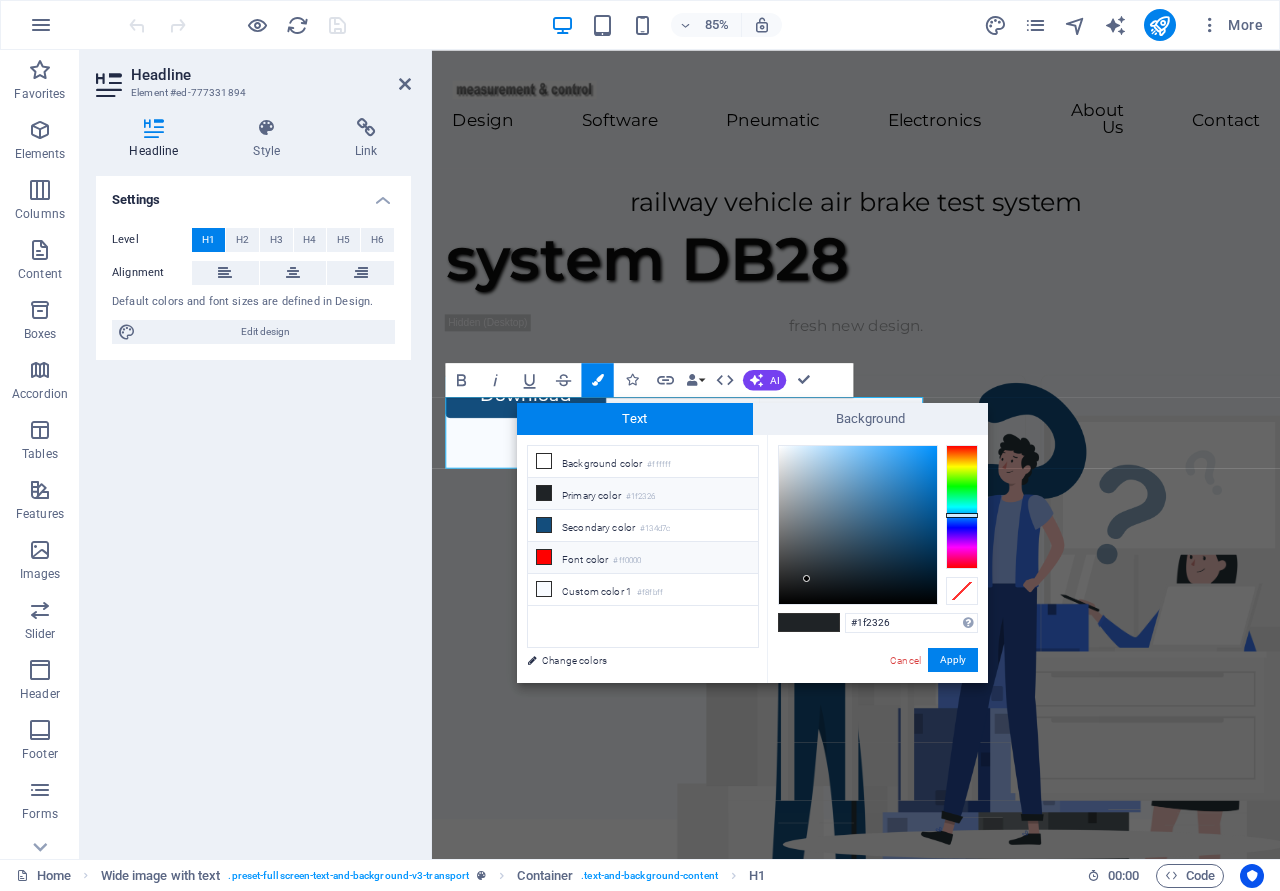 click on "Font color
#ff0000" at bounding box center (643, 558) 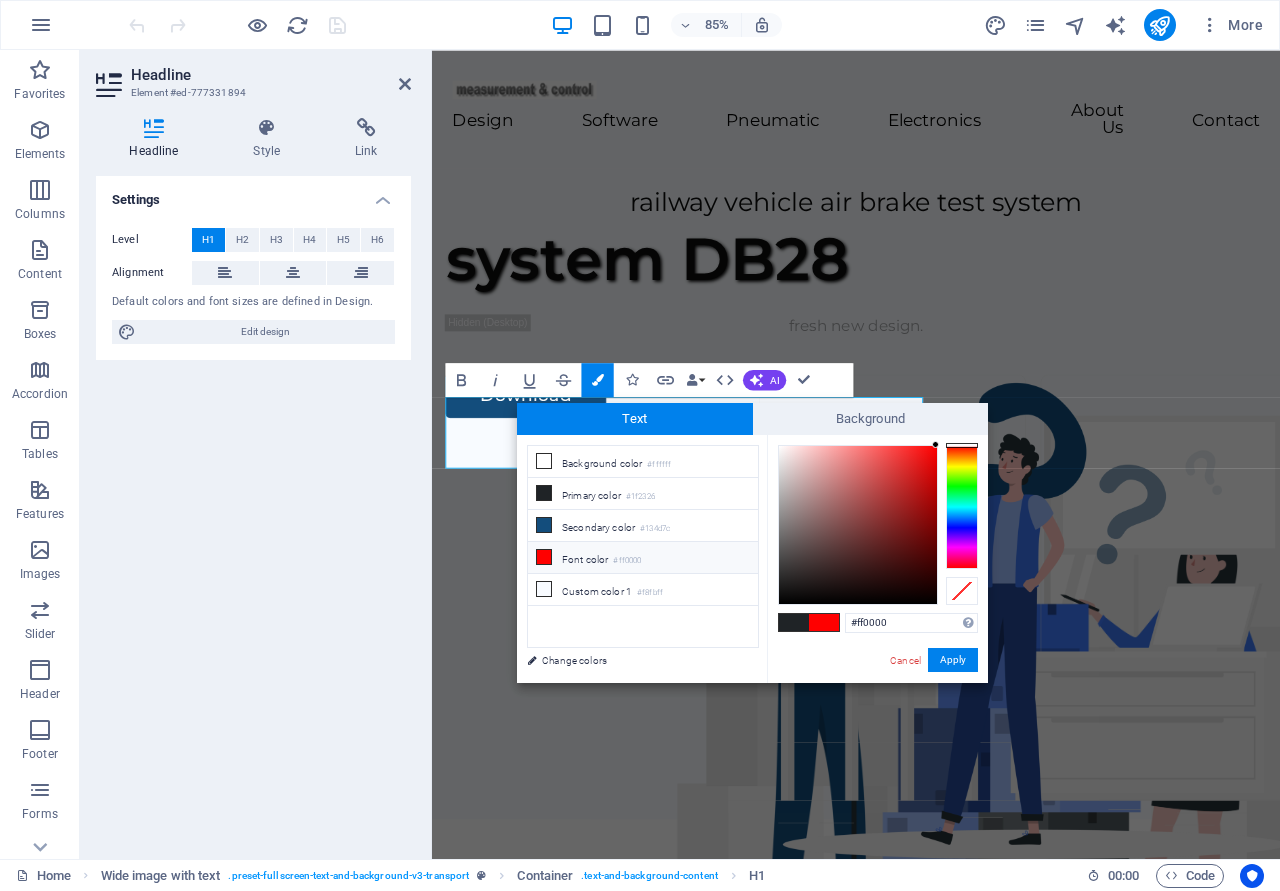 click at bounding box center [794, 622] 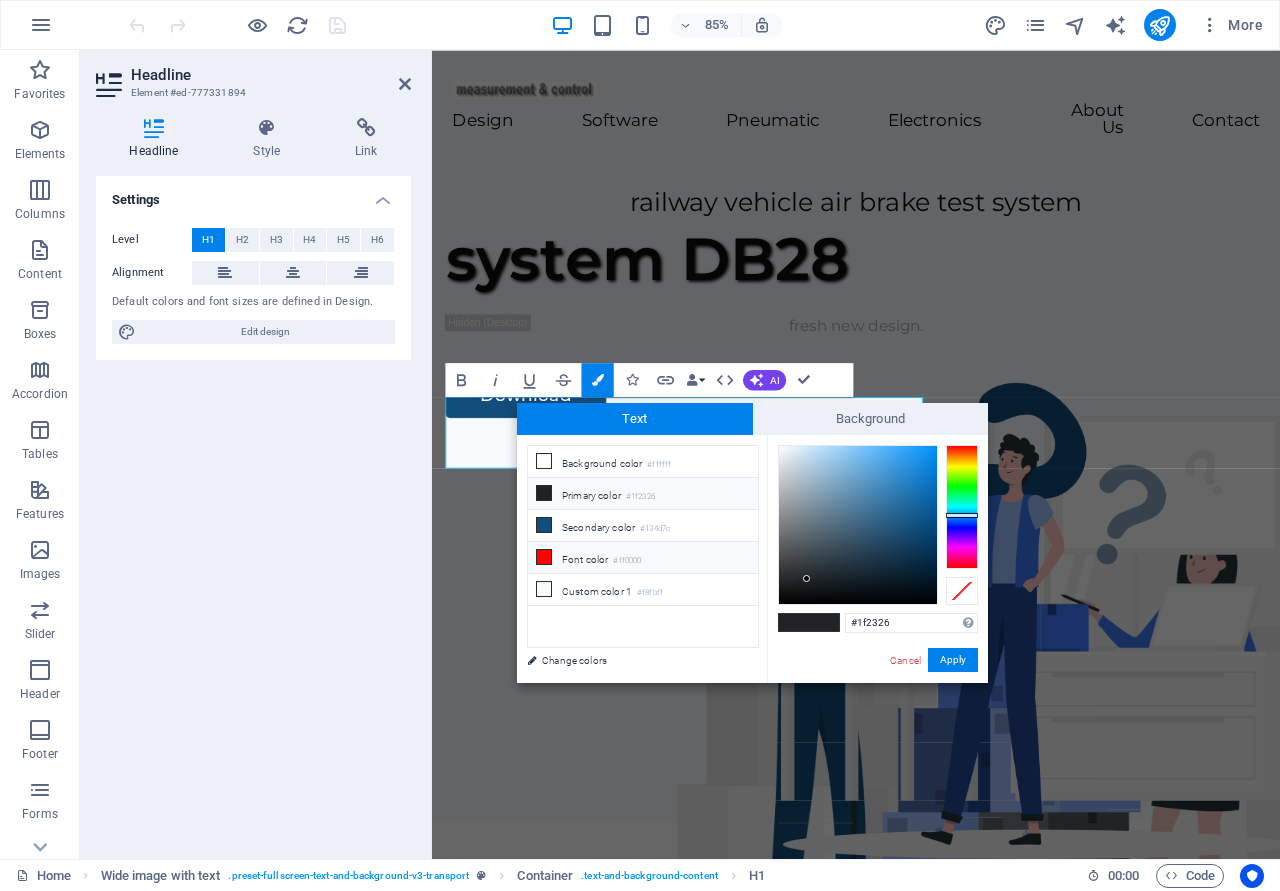 click on "Font color
#ff0000" at bounding box center (643, 558) 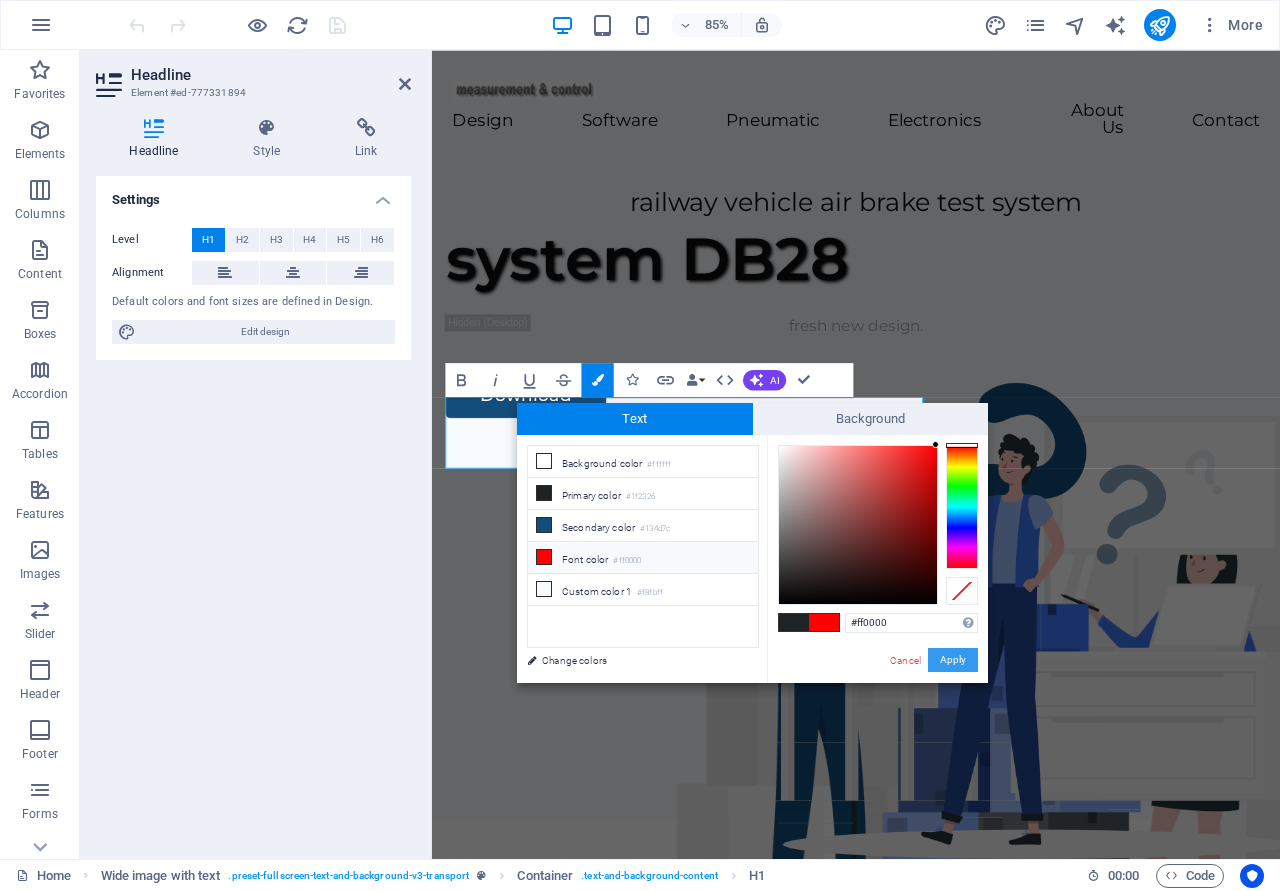 drag, startPoint x: 963, startPoint y: 662, endPoint x: 620, endPoint y: 719, distance: 347.7039 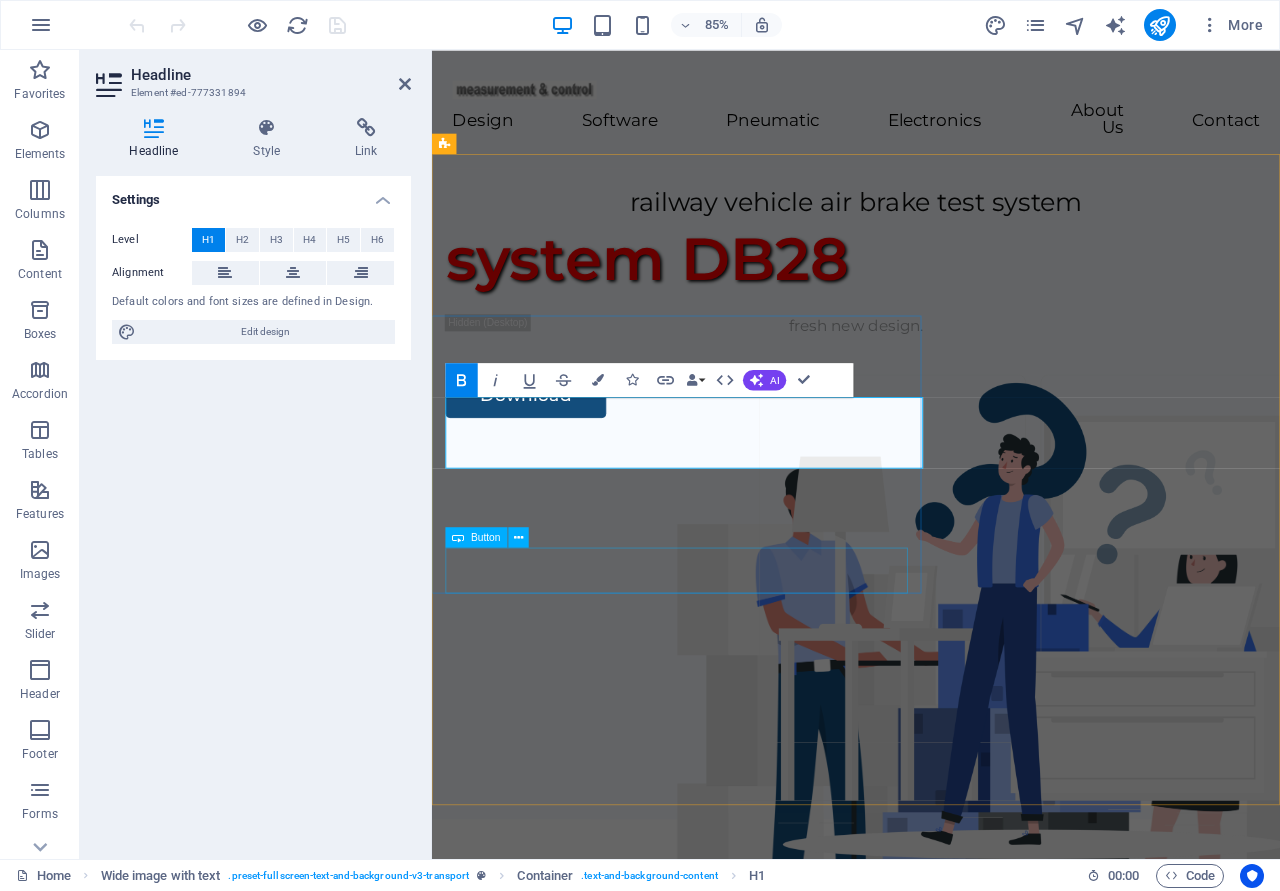 click on "Download" at bounding box center [931, 456] 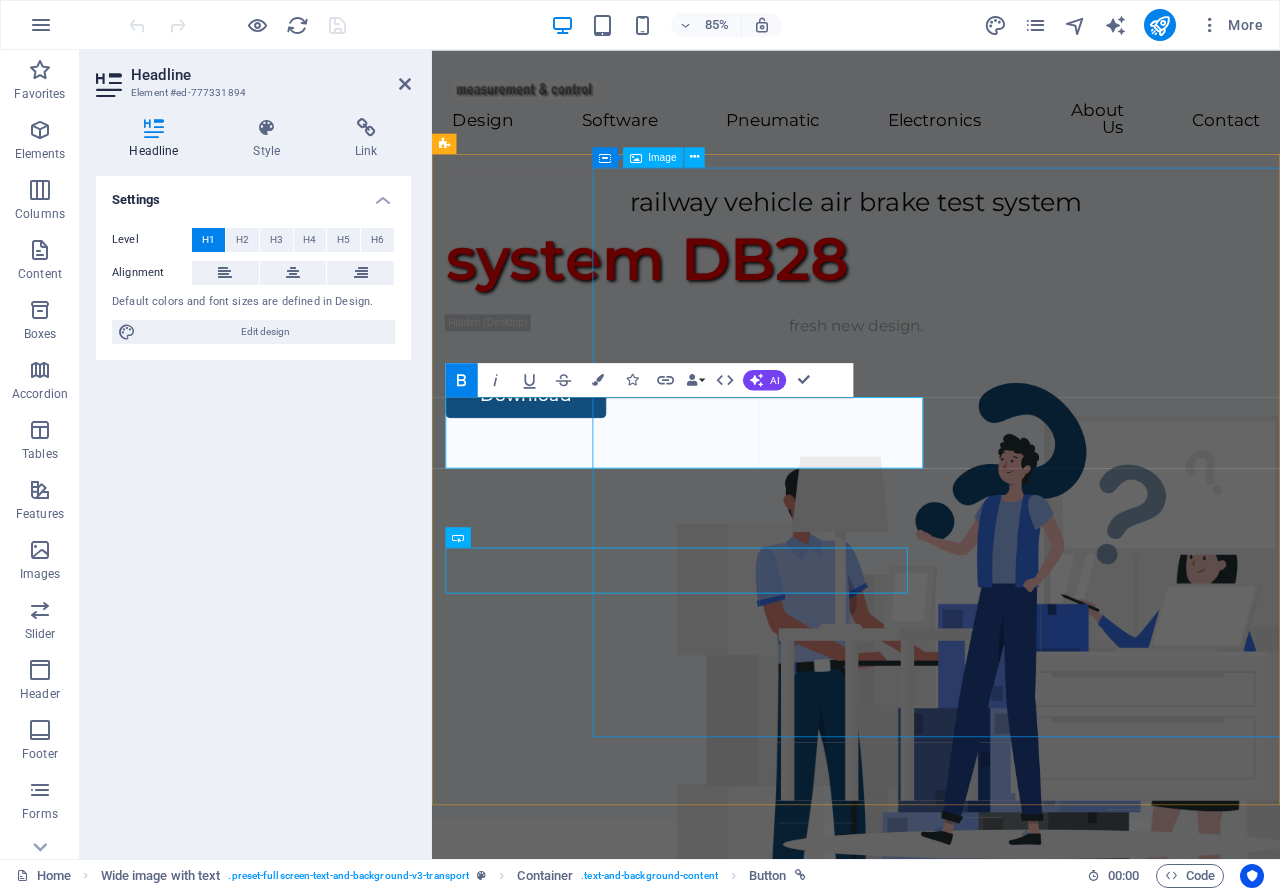 click at bounding box center (1095, 818) 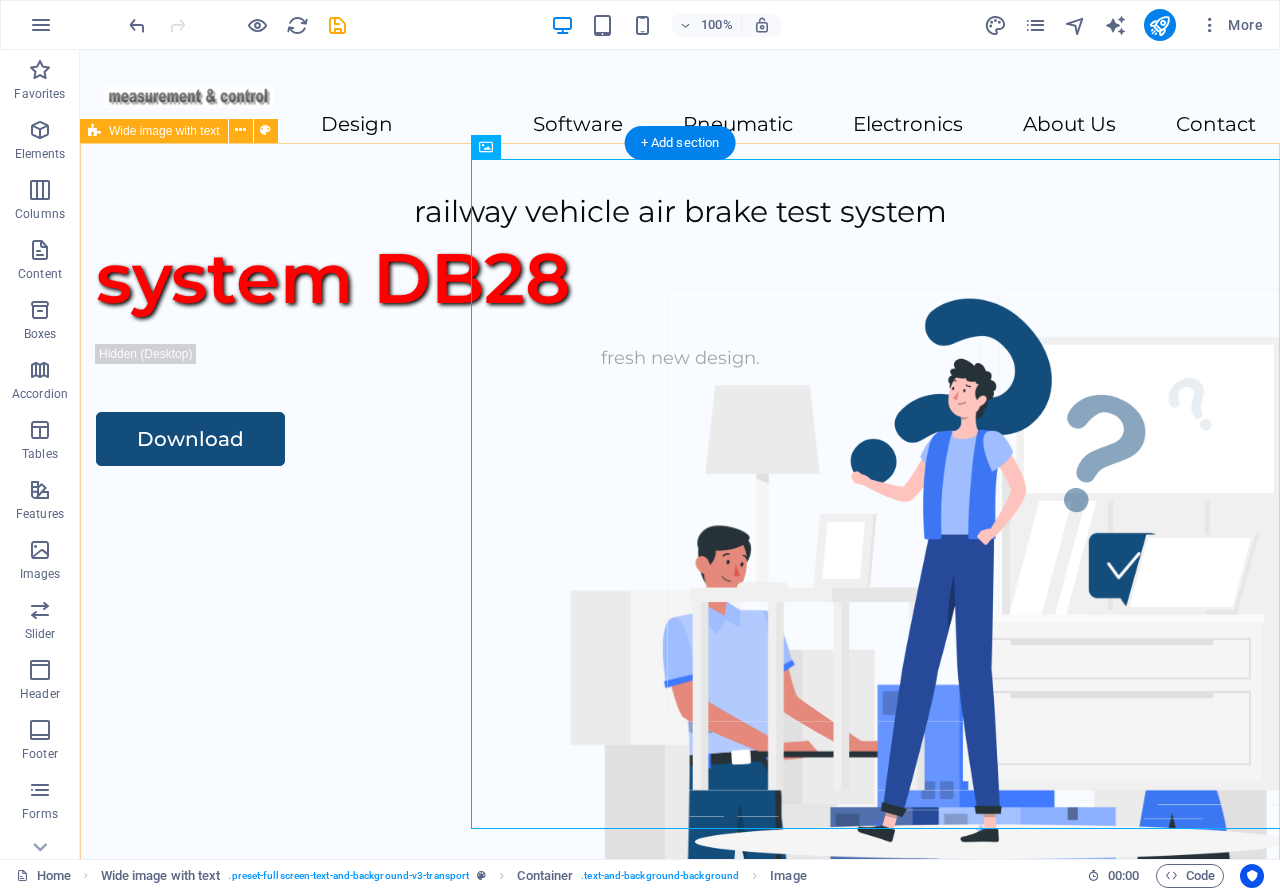 click on "railway vehicle air brake test system system DB28 fresh new design. Download" at bounding box center [680, 555] 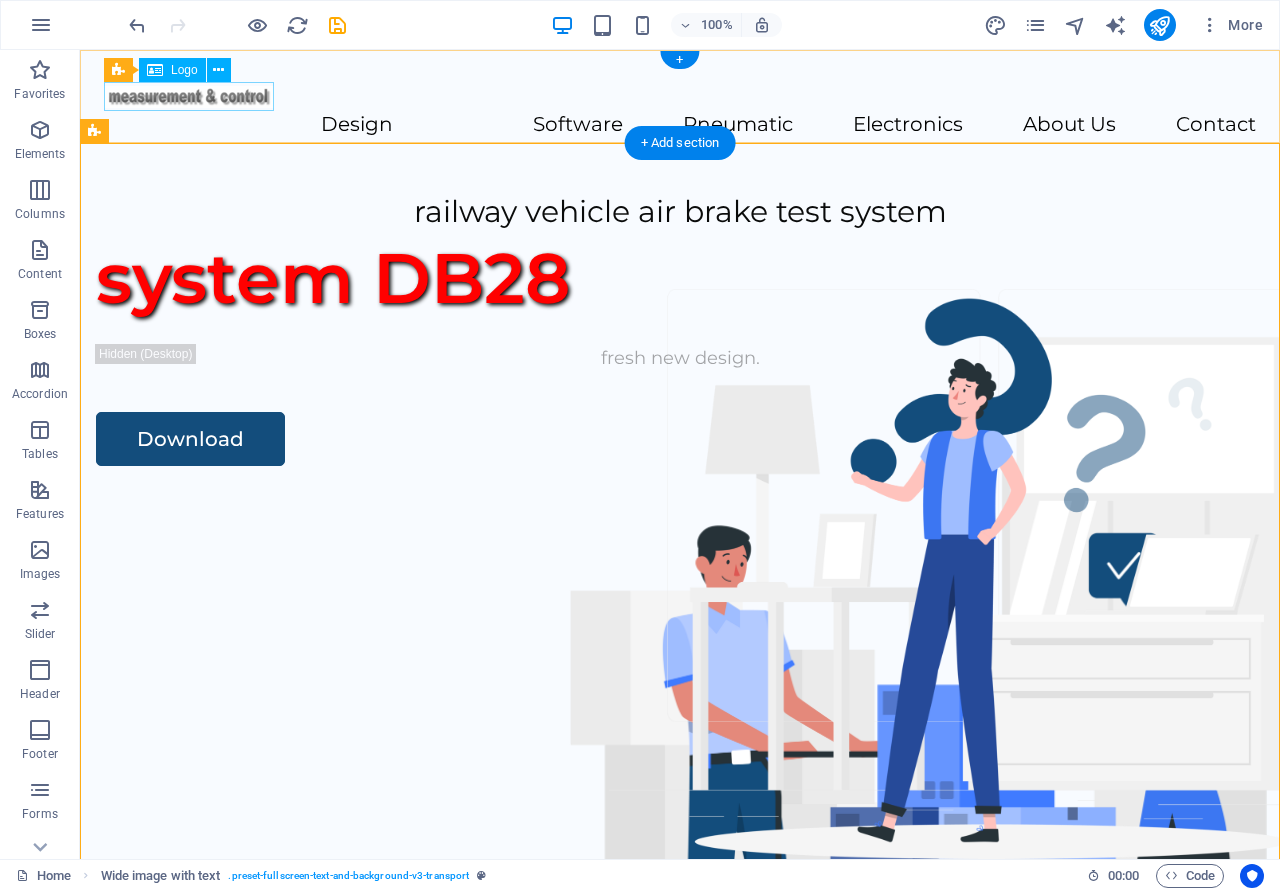 click at bounding box center [680, 96] 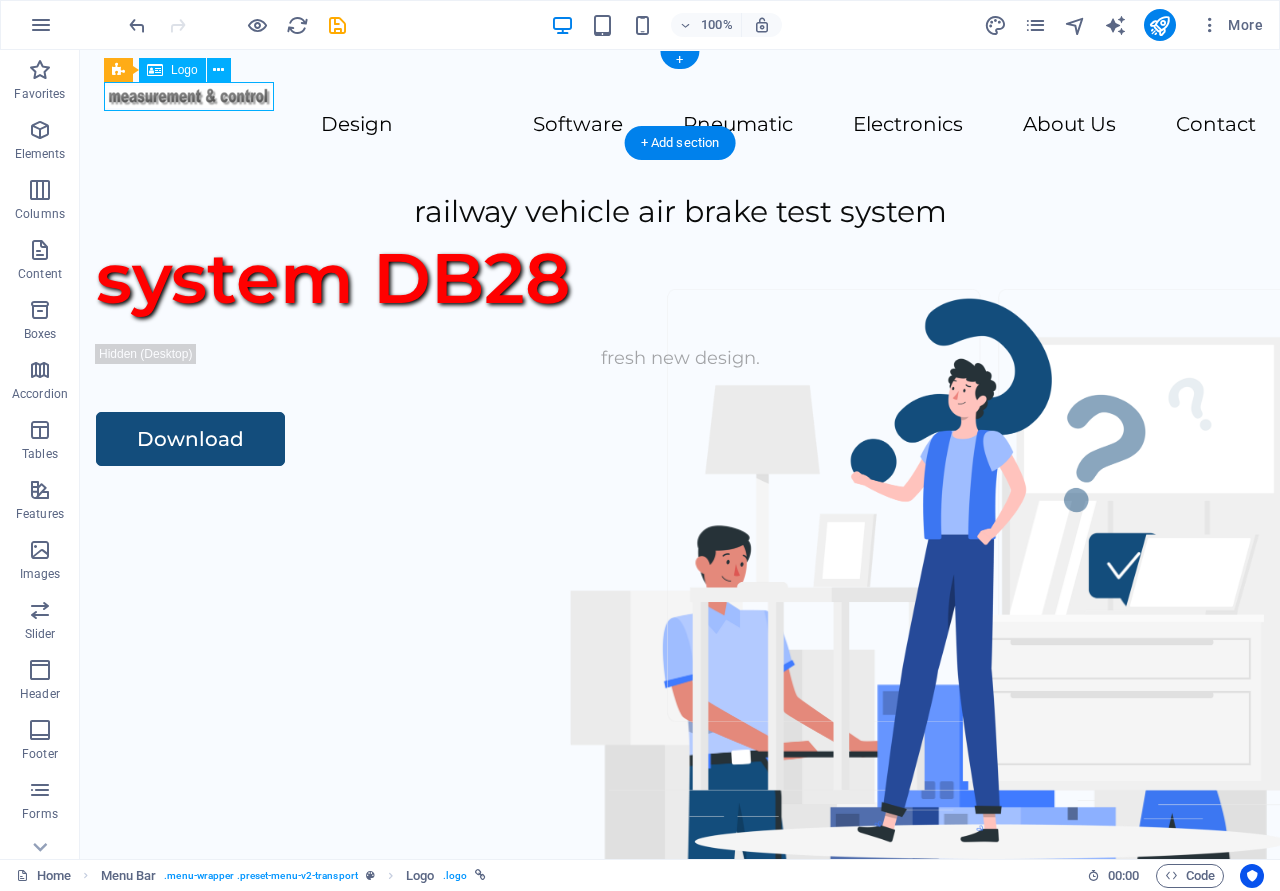 click at bounding box center [680, 96] 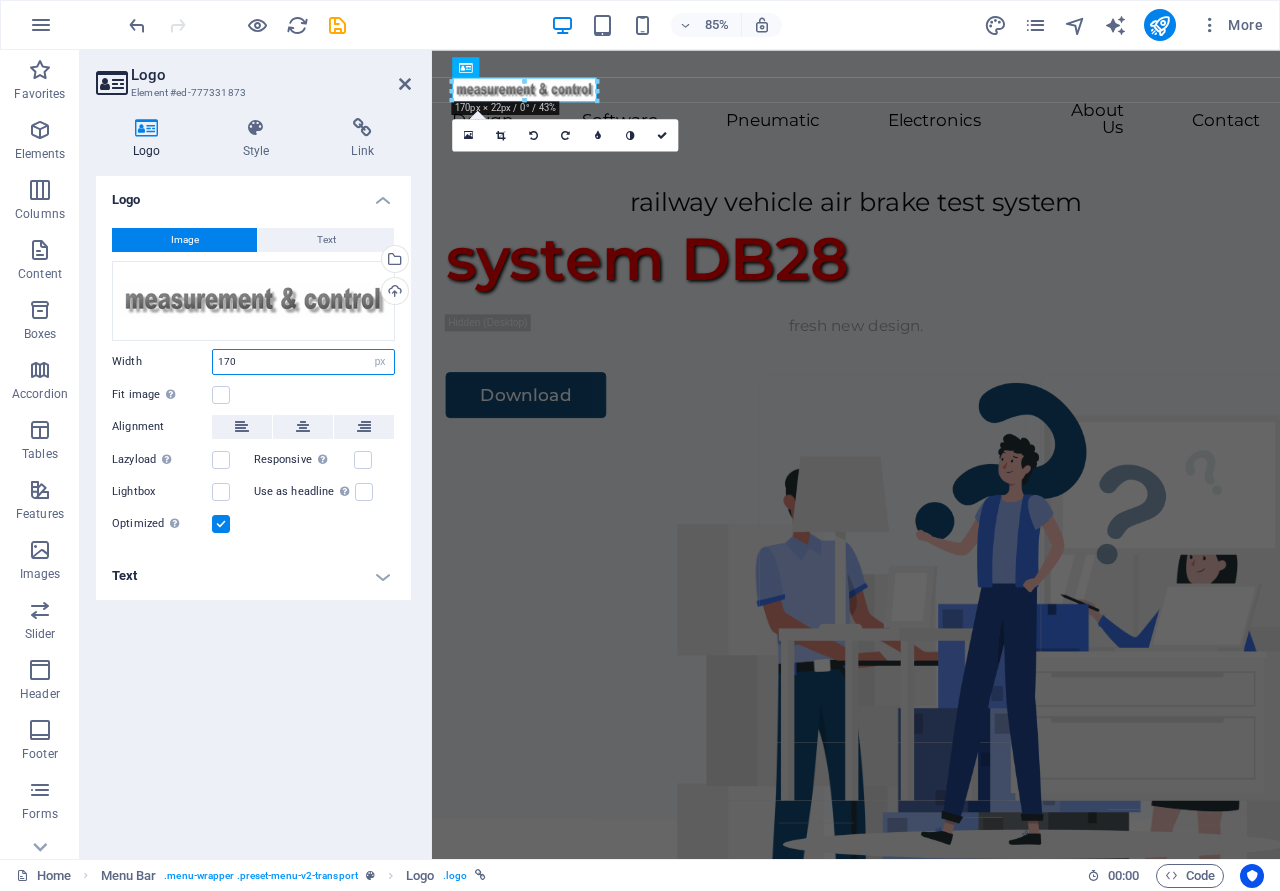 drag, startPoint x: 261, startPoint y: 359, endPoint x: 206, endPoint y: 351, distance: 55.578773 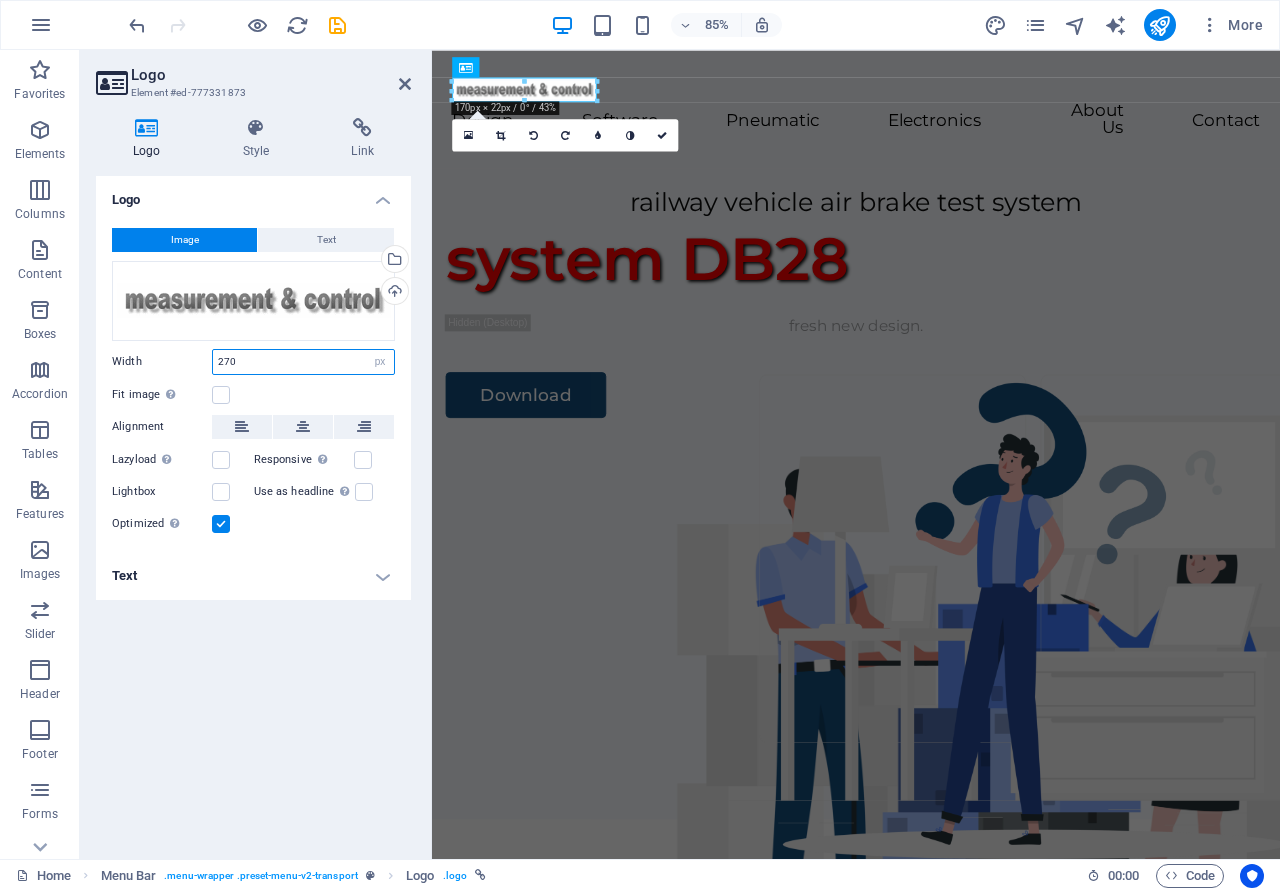 type on "270" 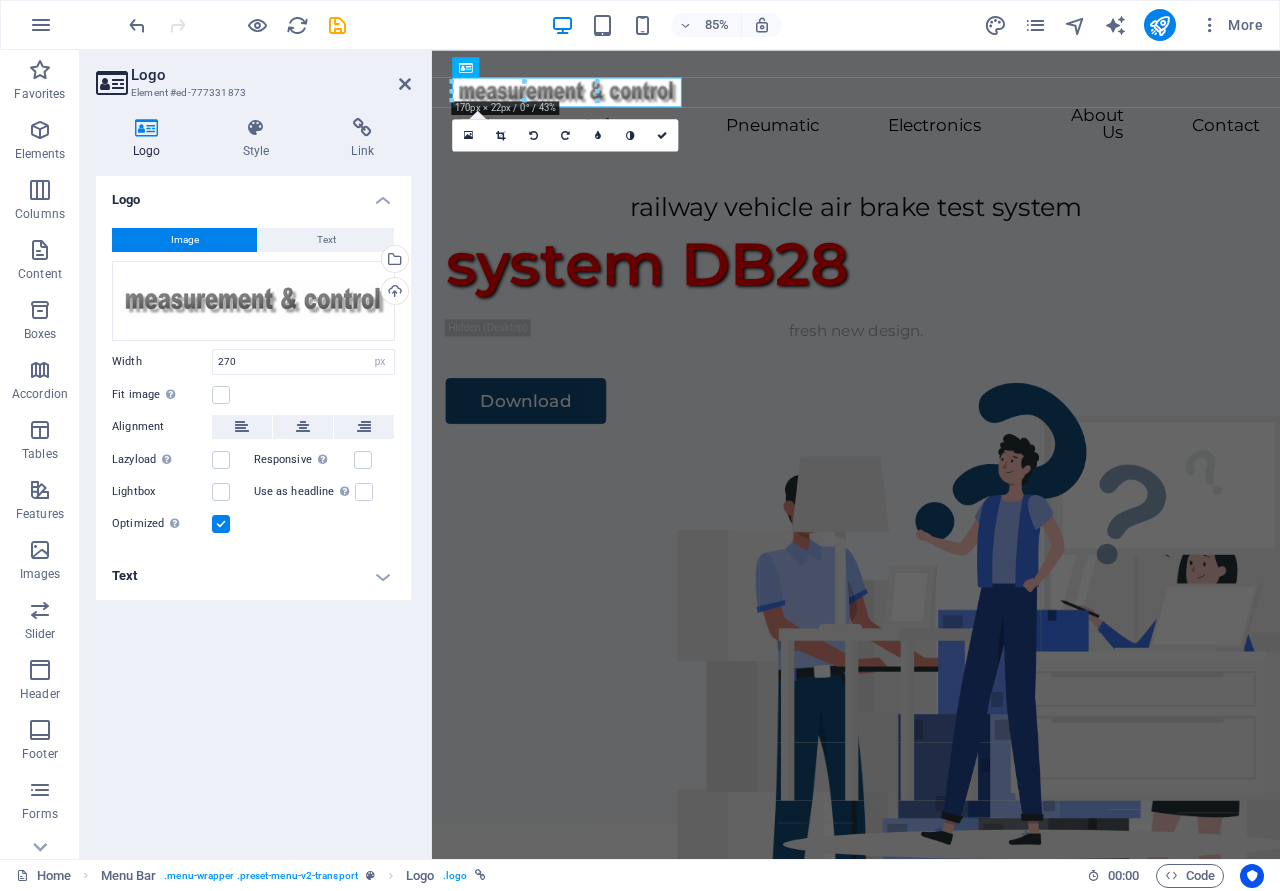 click on "Logo Image Text Drag files here, click to choose files or select files from Files or our free stock photos & videos Select files from the file manager, stock photos, or upload file(s) Upload Width 270 Default auto px rem % em vh vw Fit image Automatically fit image to a fixed width and height Height Default auto px Alignment Lazyload Loading images after the page loads improves page speed. Responsive Automatically load retina image and smartphone optimized sizes. Lightbox Use as headline The image will be wrapped in an H1 headline tag. Useful for giving alternative text the weight of an H1 headline, e.g. for the logo. Leave unchecked if uncertain. Optimized Images are compressed to improve page speed. Position Direction Custom X offset 50 px rem % vh vw Y offset 50 px rem % vh vw Edit design Text Float No float Image left Image right Determine how text should behave around the image. Text Alternative text audio.ics.rs Image caption Paragraph Format Normal Heading 1 Heading 2 Heading 3 Heading 4 Heading 5 Code" at bounding box center [253, 509] 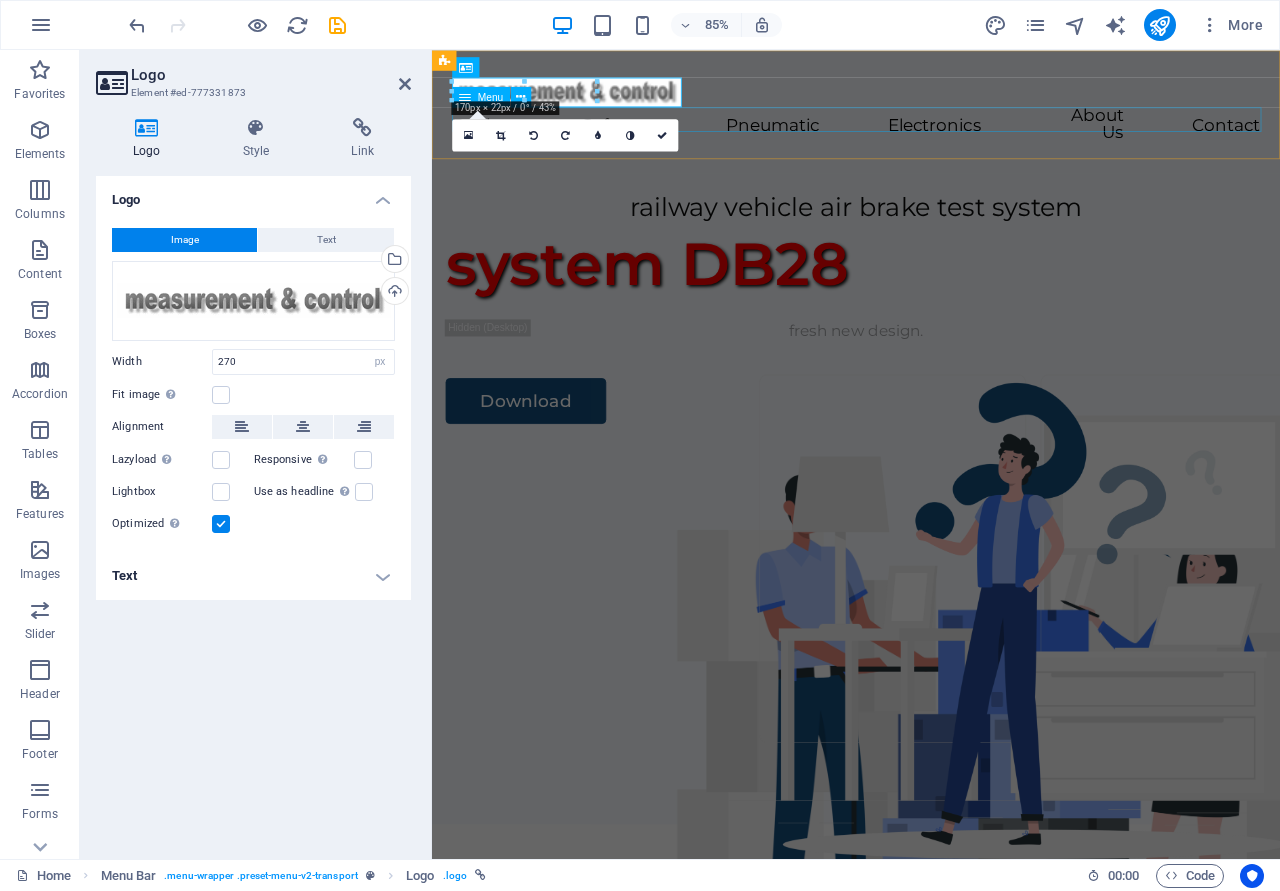 click on "Design Software Pneumatic Electronics About Us Contact" at bounding box center [931, 140] 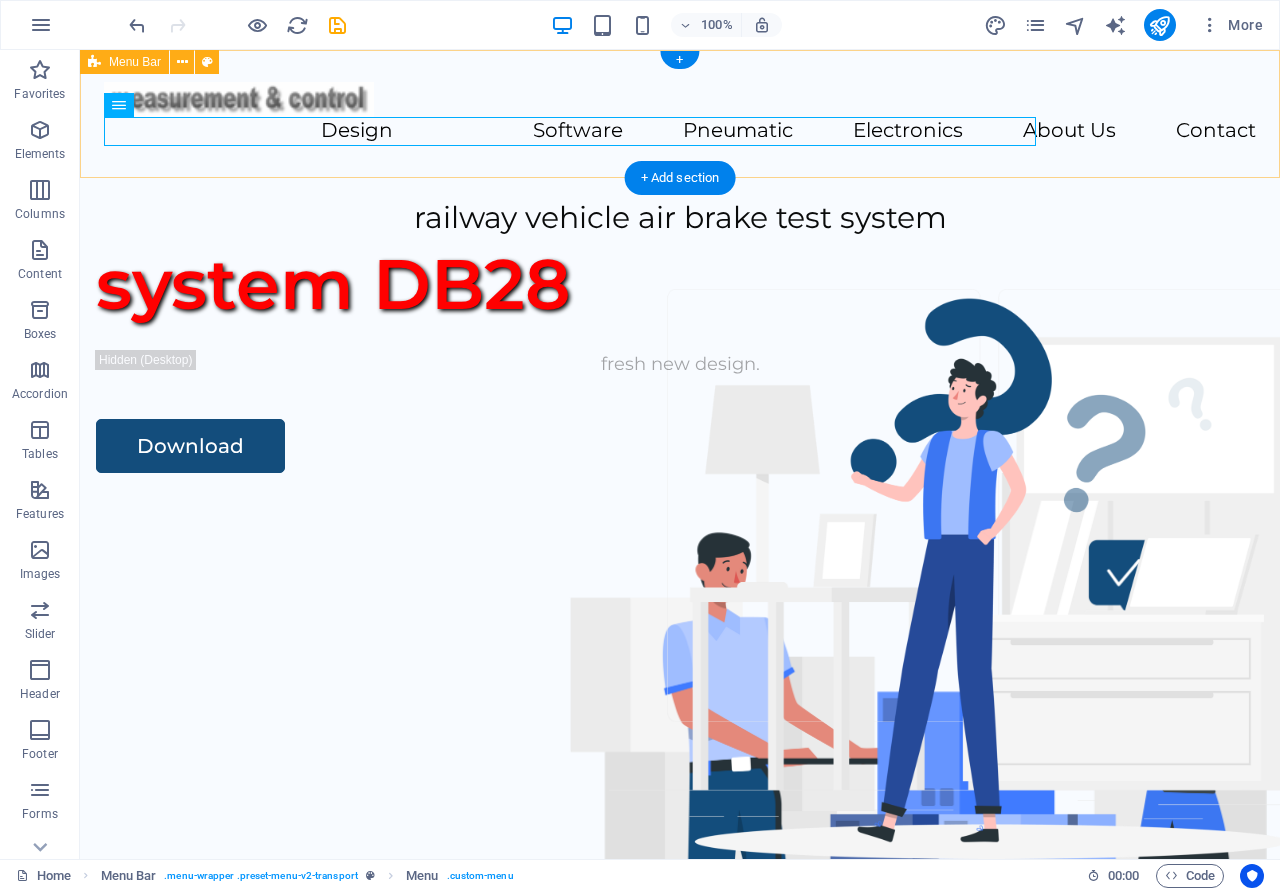click on "Design Software Pneumatic Electronics About Us Contact" at bounding box center [680, 114] 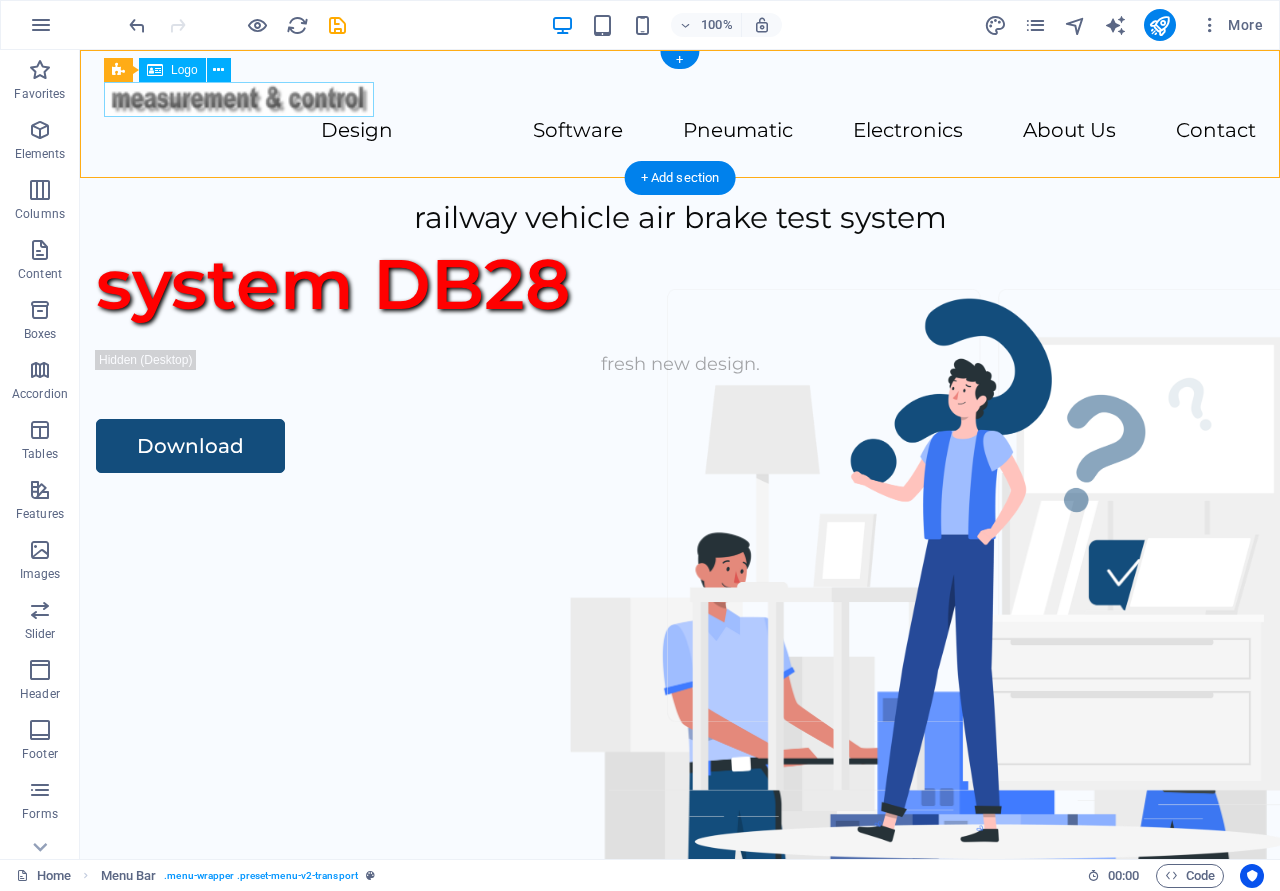 click at bounding box center (680, 99) 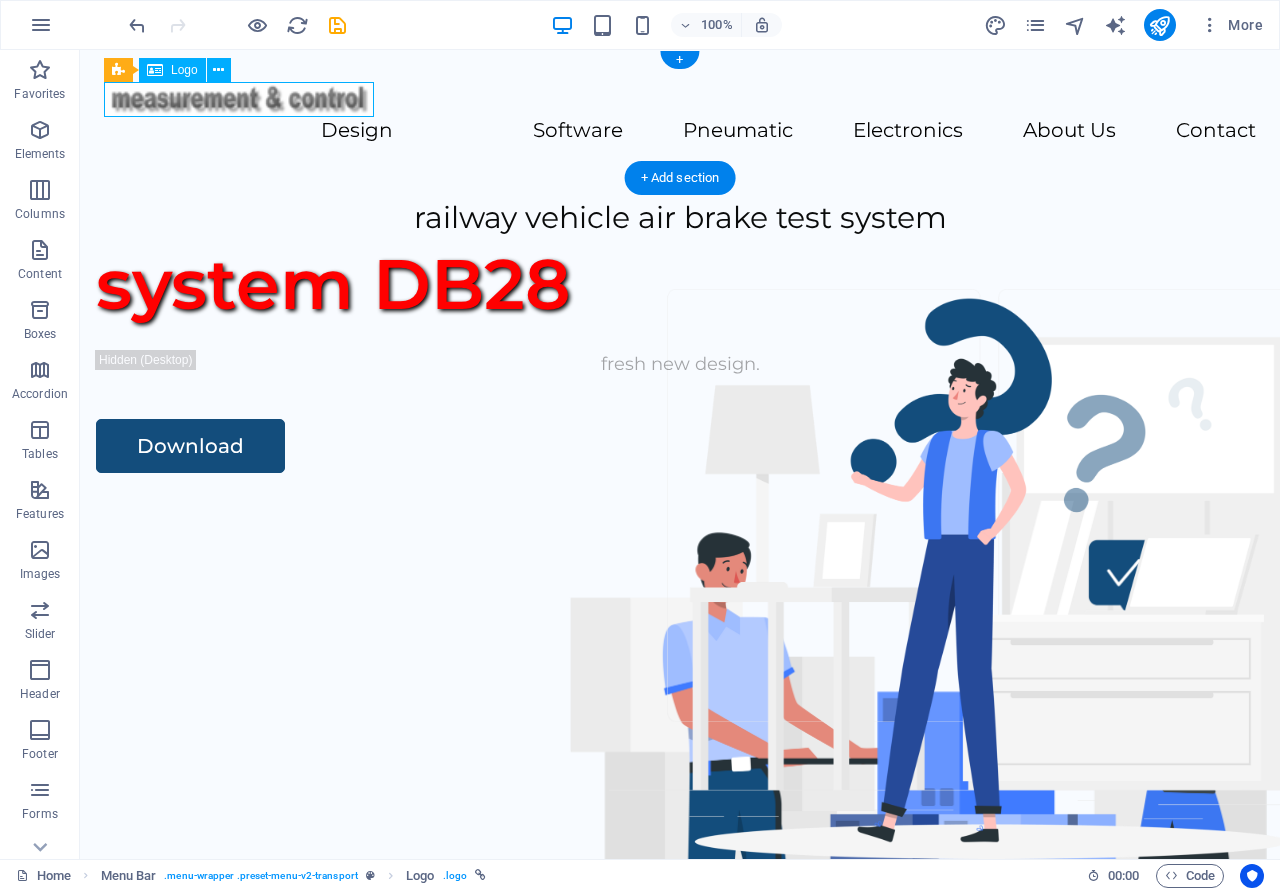 click at bounding box center [680, 99] 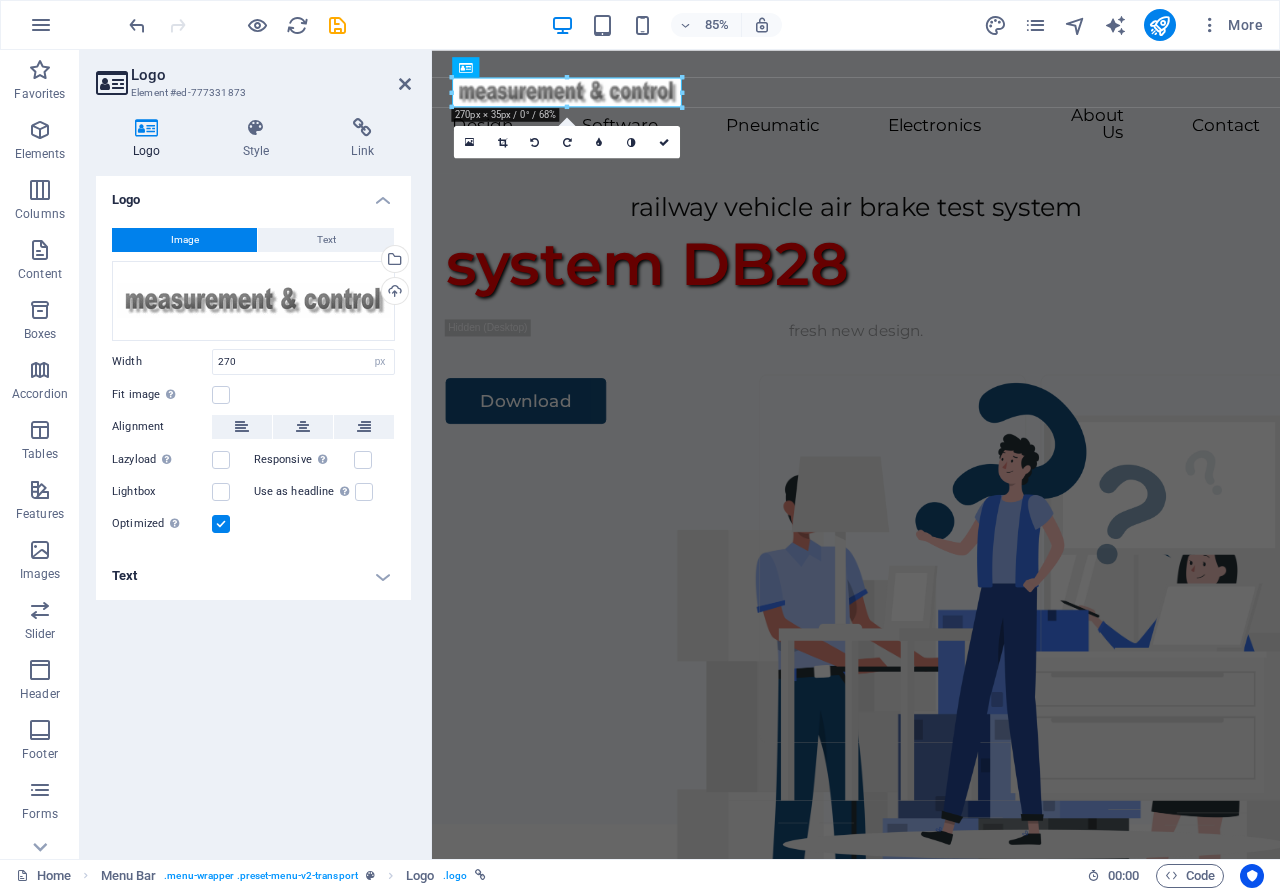 click on "Logo Image Text Drag files here, click to choose files or select files from Files or our free stock photos & videos Select files from the file manager, stock photos, or upload file(s) Upload Width 270 Default auto px rem % em vh vw Fit image Automatically fit image to a fixed width and height Height Default auto px Alignment Lazyload Loading images after the page loads improves page speed. Responsive Automatically load retina image and smartphone optimized sizes. Lightbox Use as headline The image will be wrapped in an H1 headline tag. Useful for giving alternative text the weight of an H1 headline, e.g. for the logo. Leave unchecked if uncertain. Optimized Images are compressed to improve page speed. Position Direction Custom X offset 50 px rem % vh vw Y offset 50 px rem % vh vw Edit design Text Float No float Image left Image right Determine how text should behave around the image. Text Alternative text audio.ics.rs Image caption Paragraph Format Normal Heading 1 Heading 2 Heading 3 Heading 4 Heading 5 Code" at bounding box center (253, 509) 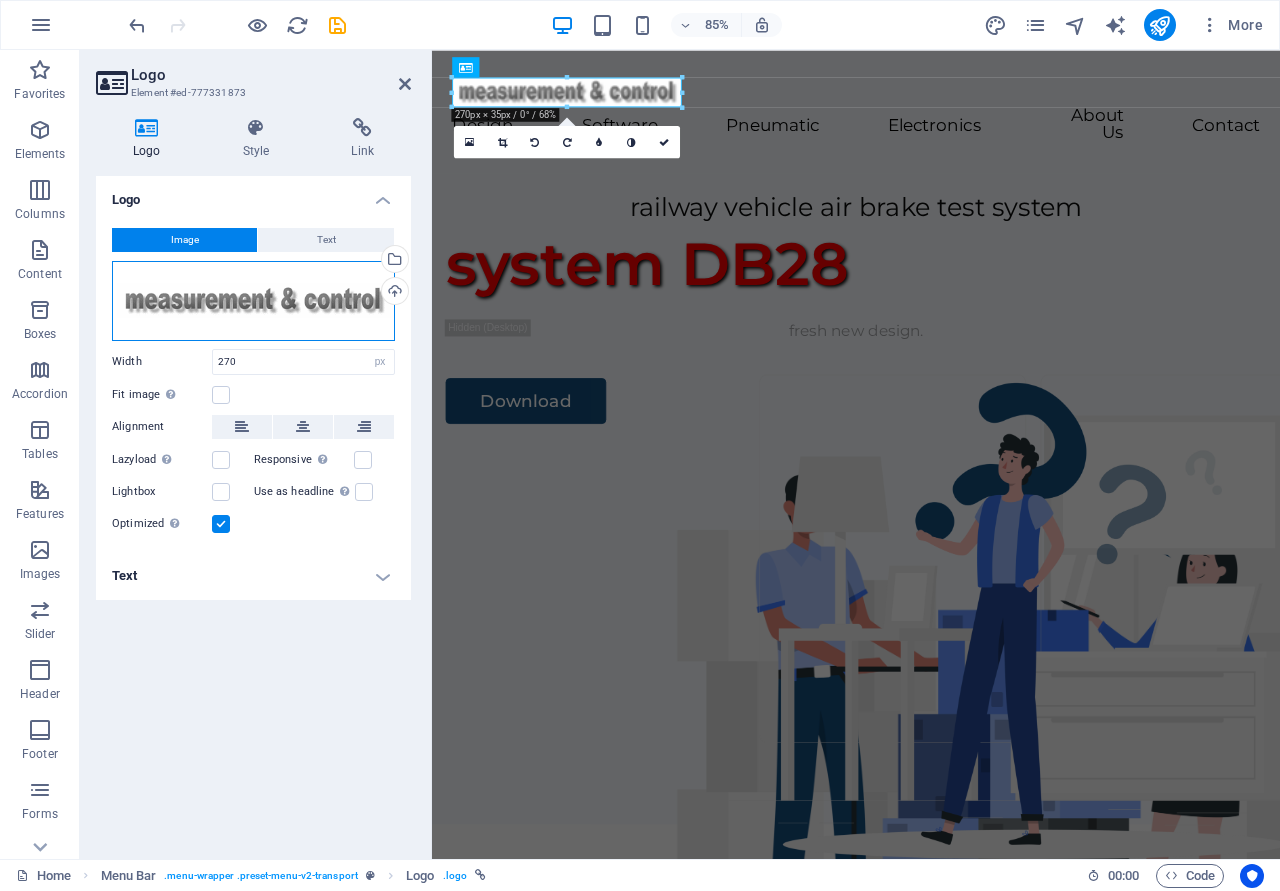 click on "Drag files here, click to choose files or select files from Files or our free stock photos & videos" at bounding box center (253, 301) 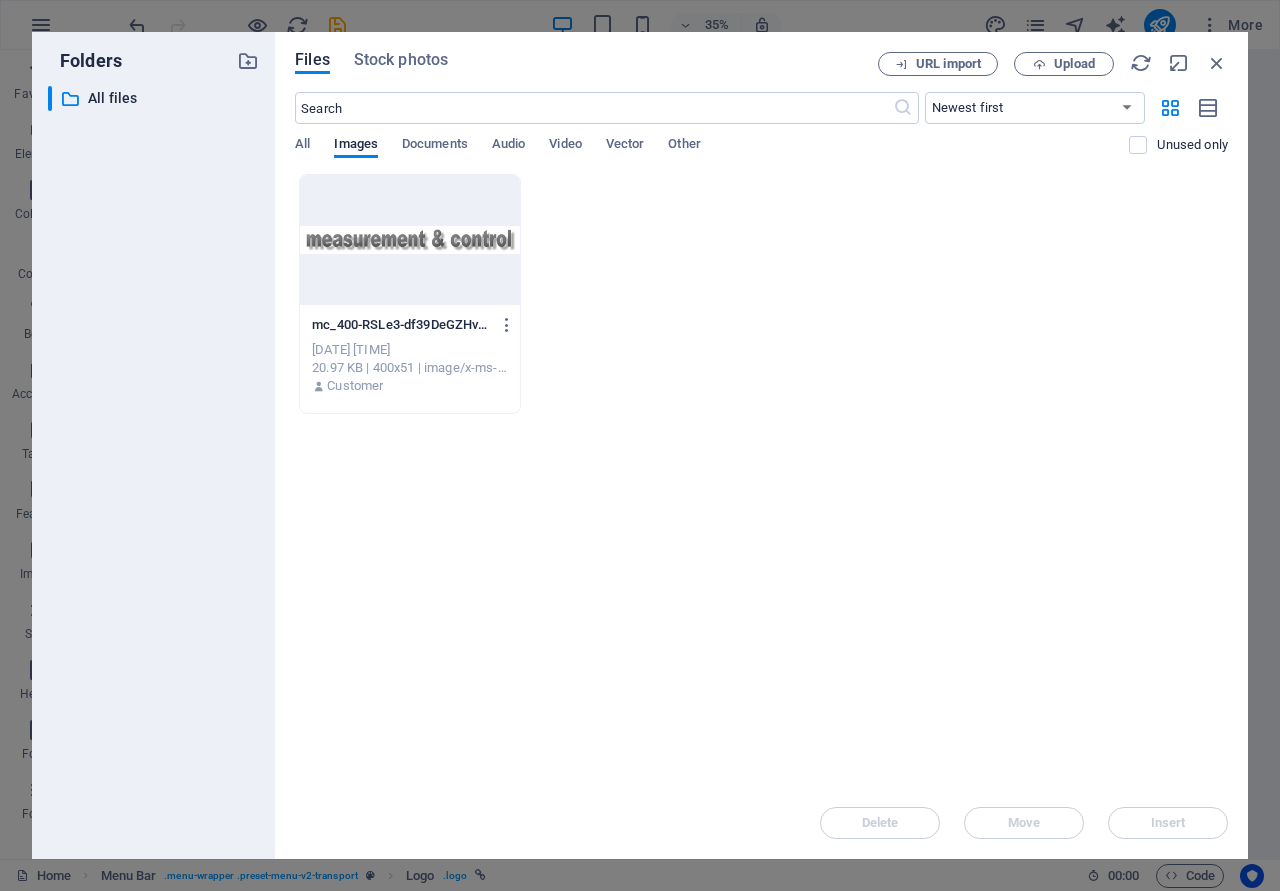 click on "​ All files All files" at bounding box center [153, 464] 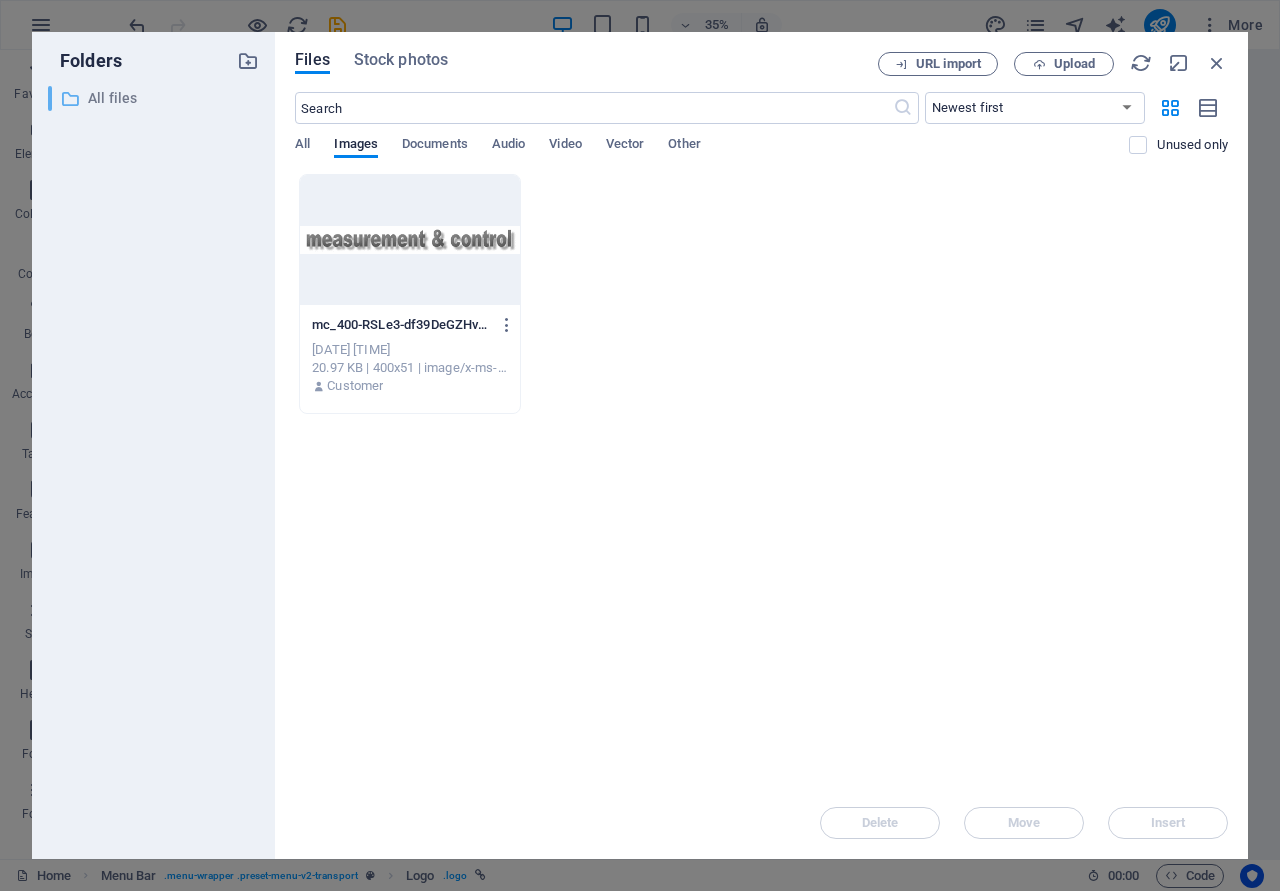 click on "All files" at bounding box center (155, 98) 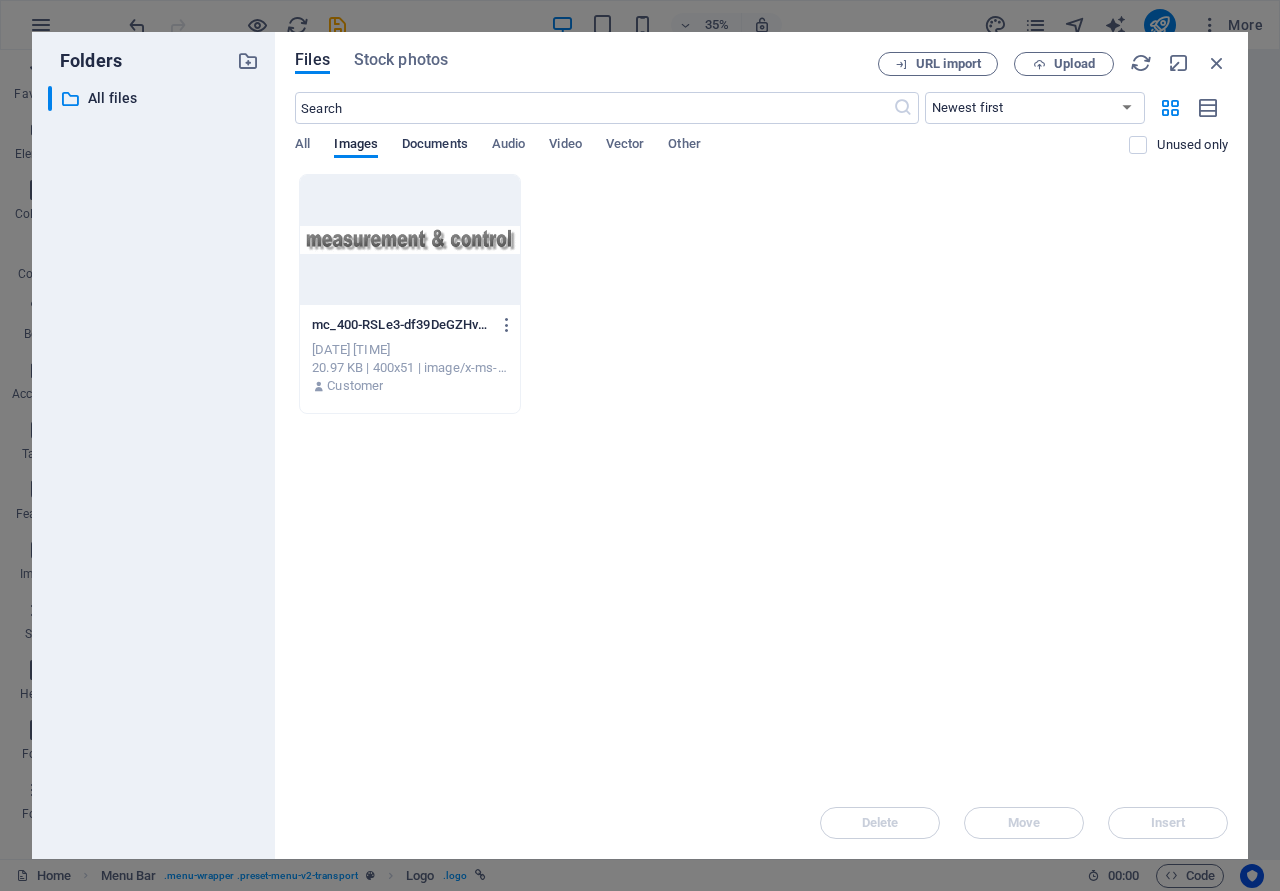 click on "Documents" at bounding box center [435, 146] 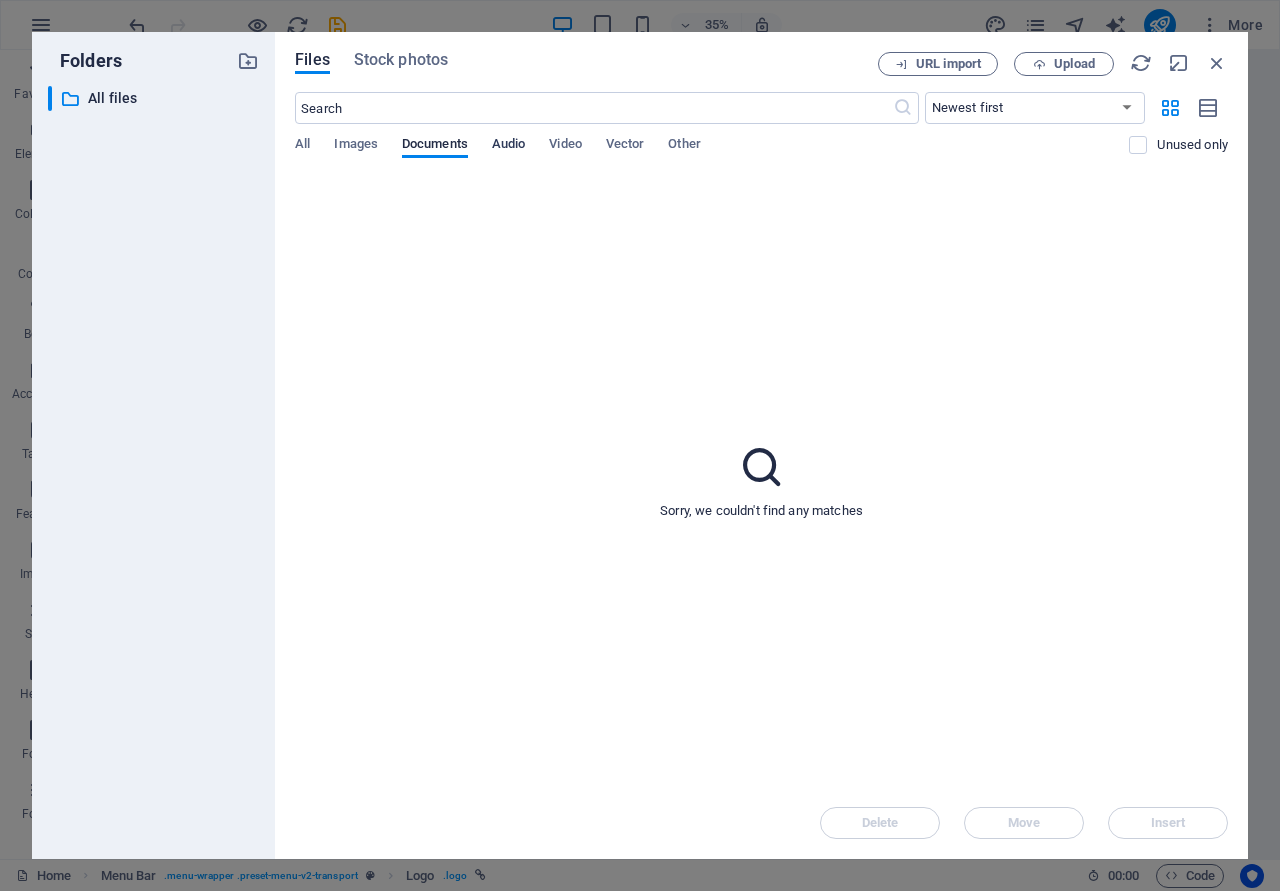 click on "Audio" at bounding box center [508, 146] 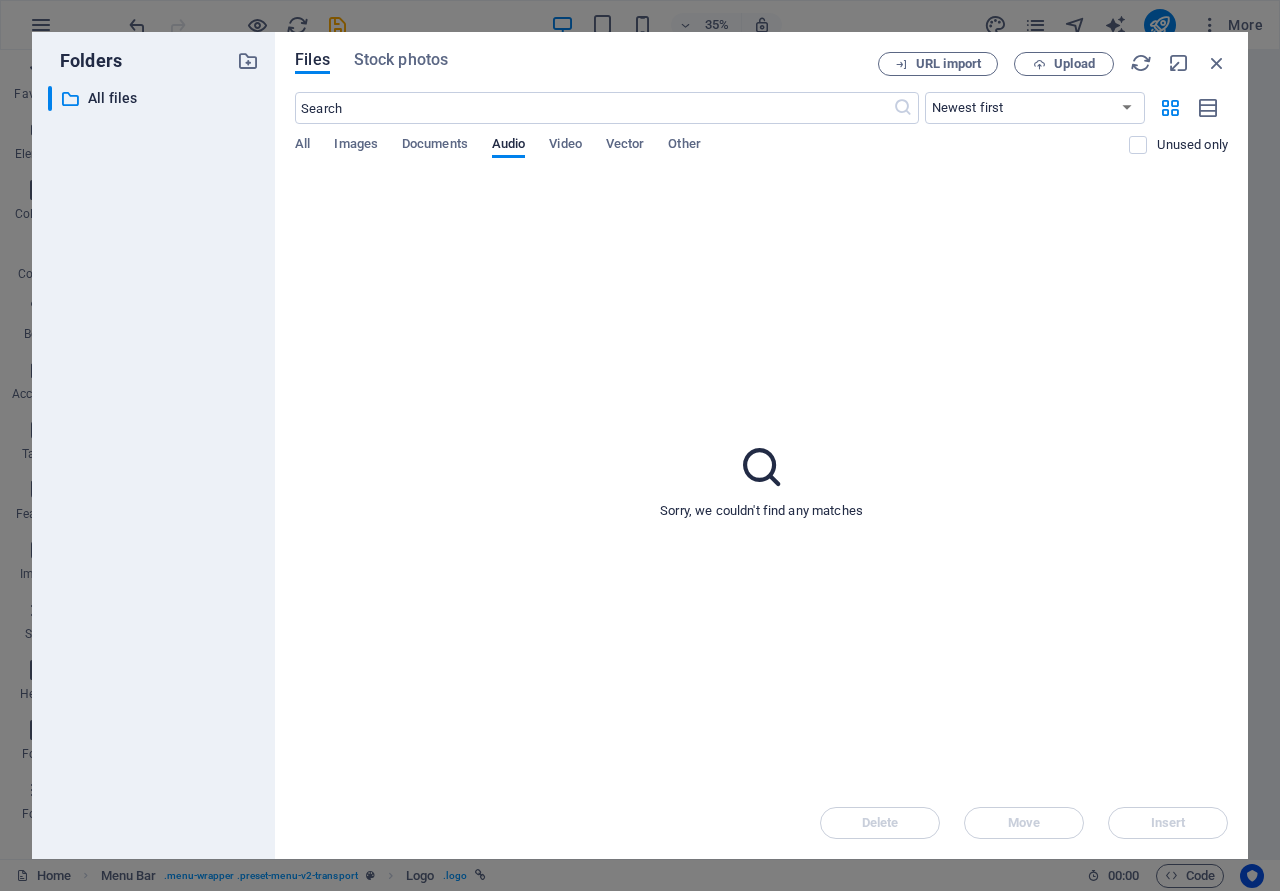 drag, startPoint x: 568, startPoint y: 143, endPoint x: 602, endPoint y: 142, distance: 34.0147 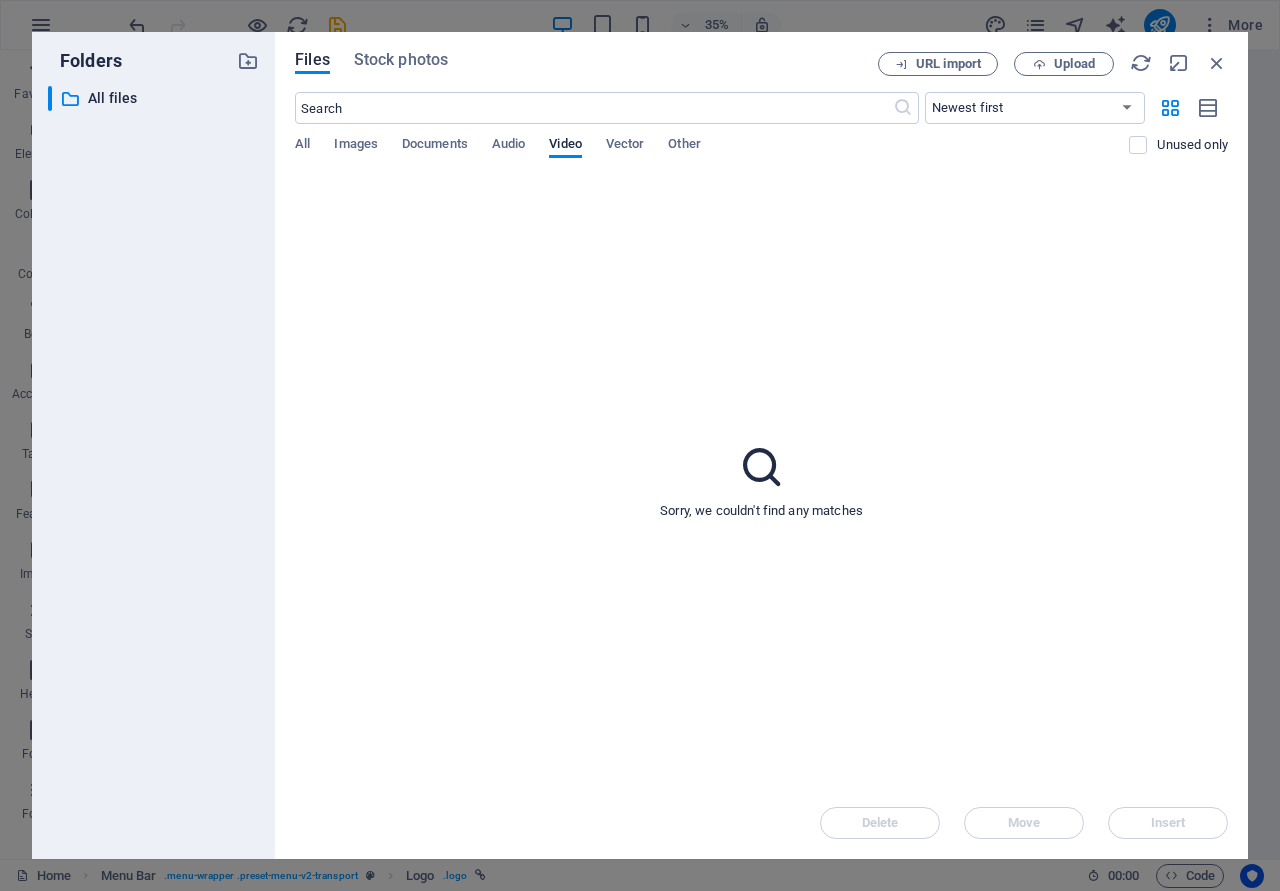 drag, startPoint x: 620, startPoint y: 142, endPoint x: 650, endPoint y: 142, distance: 30 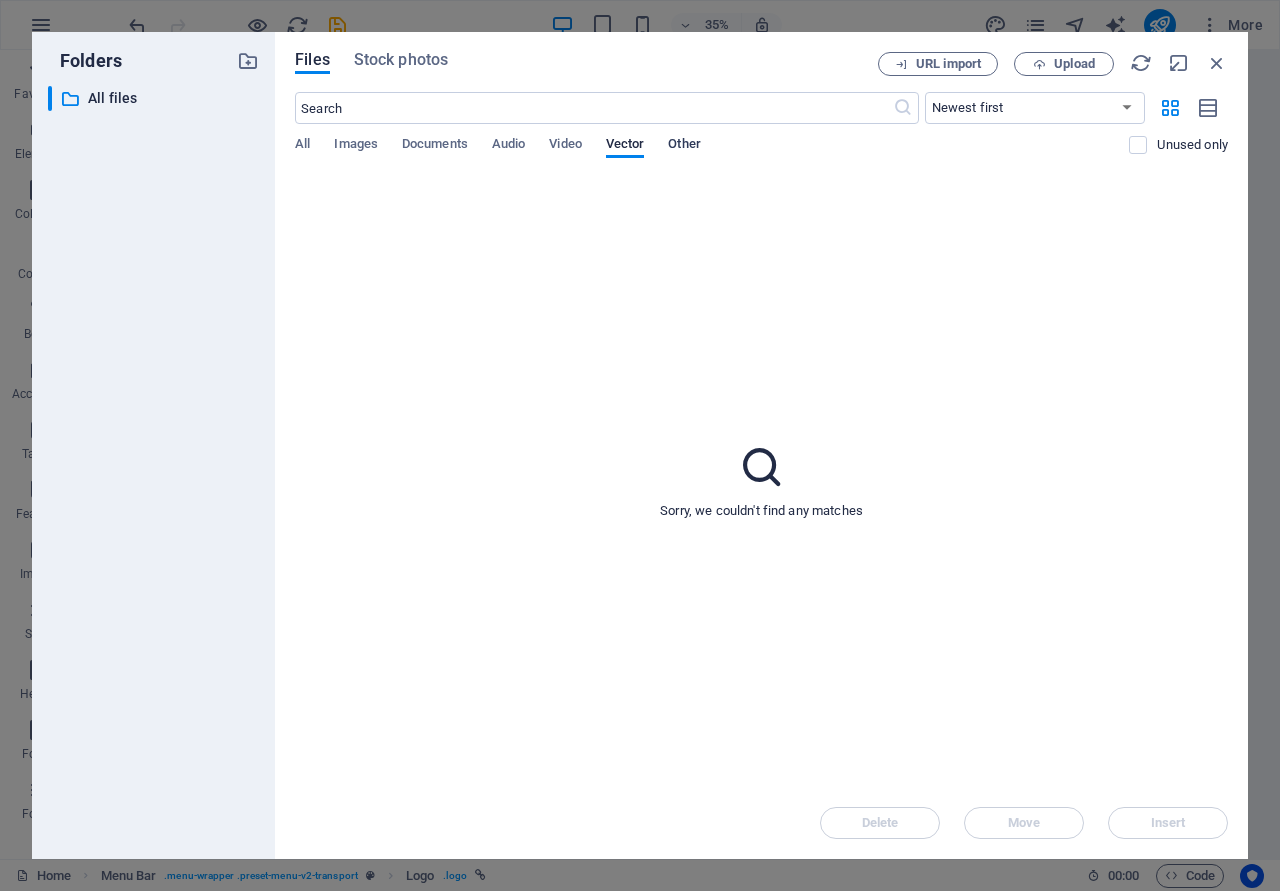 click on "Other" at bounding box center (684, 146) 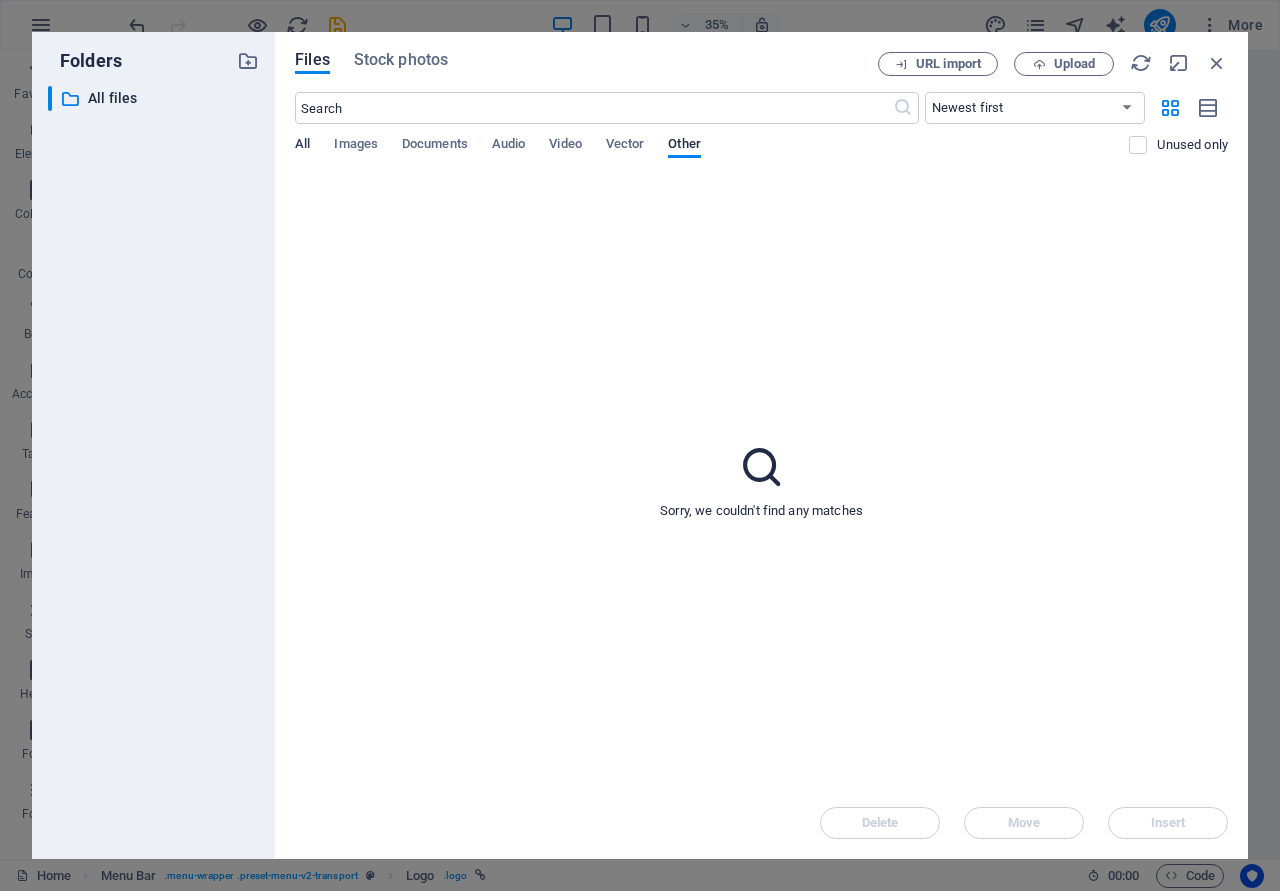 click on "All" at bounding box center (302, 146) 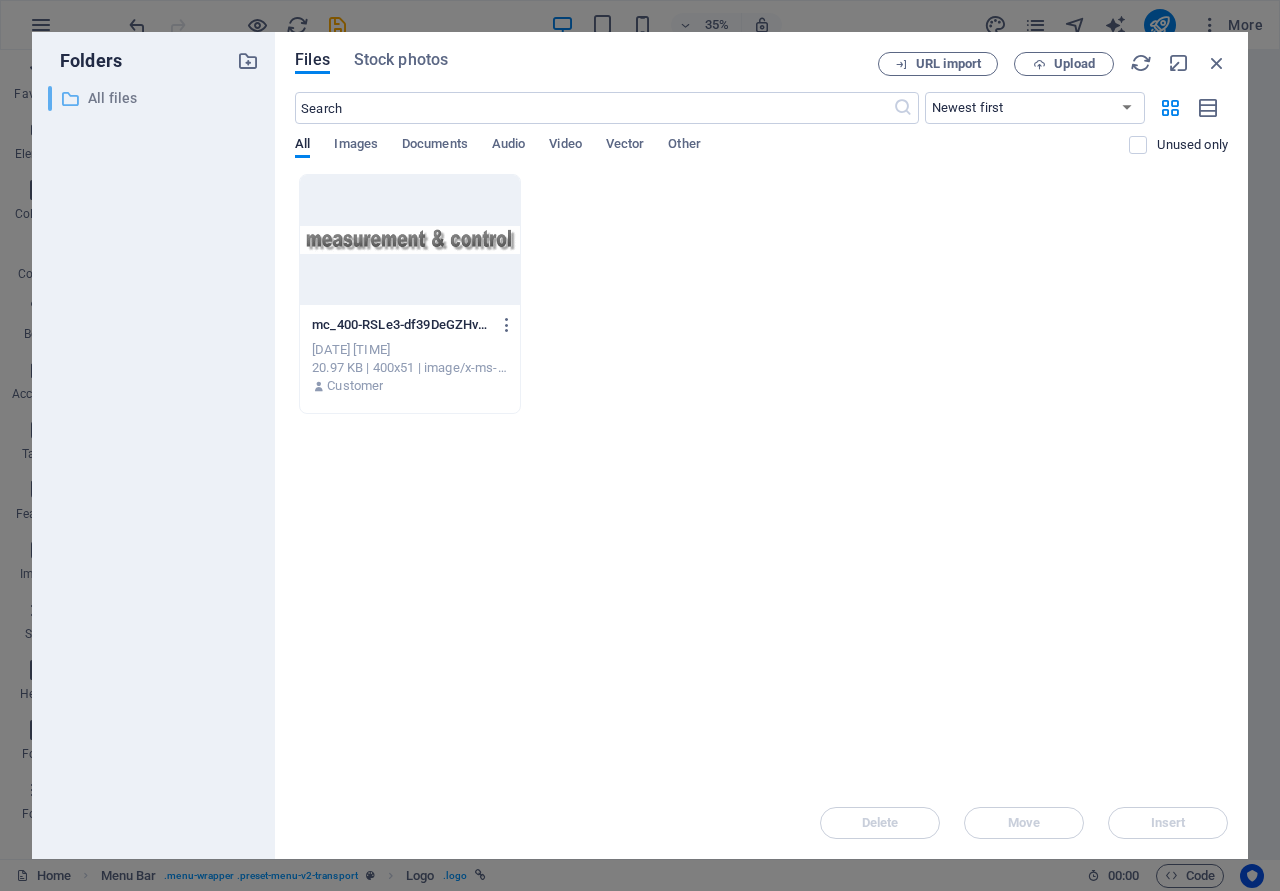 click on "All files" at bounding box center (155, 98) 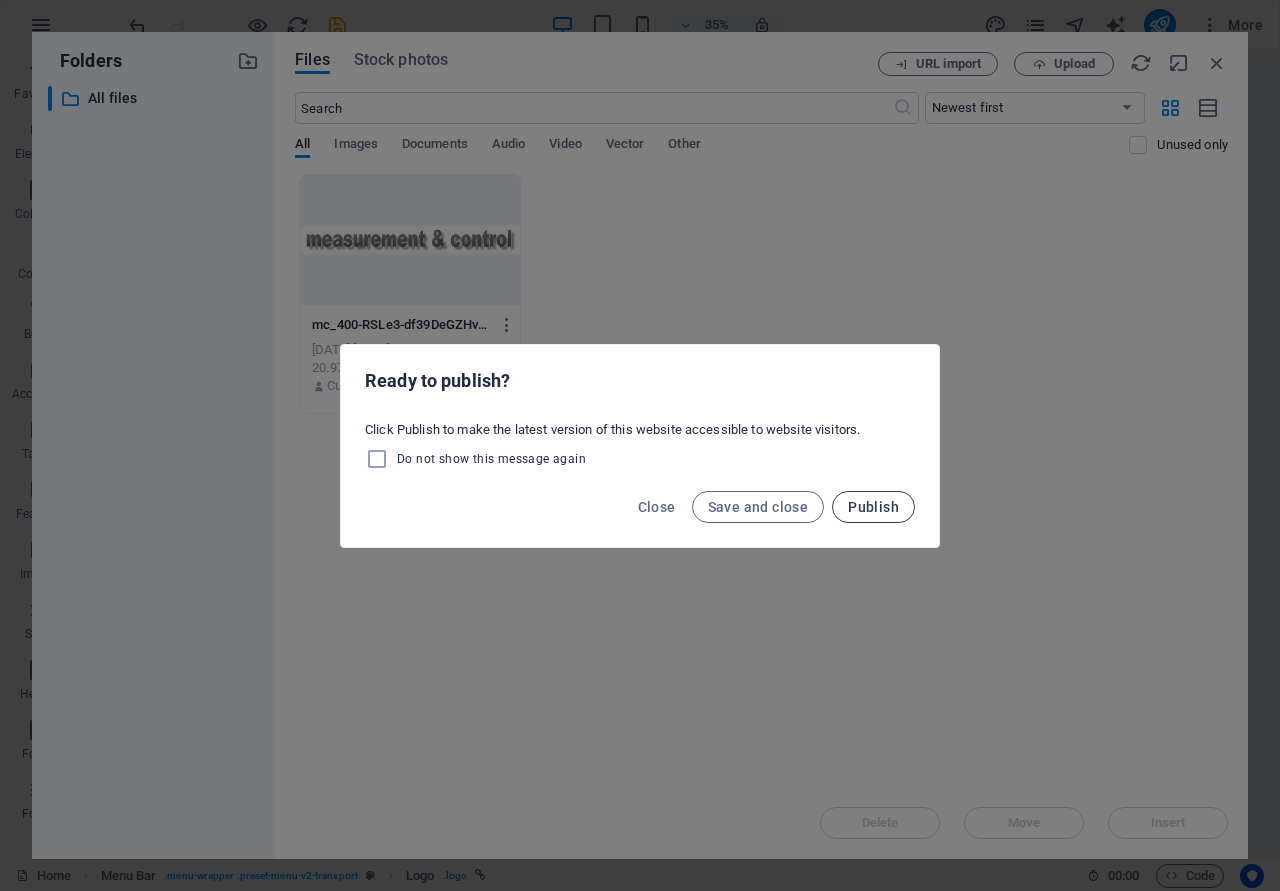 click on "Publish" at bounding box center [873, 507] 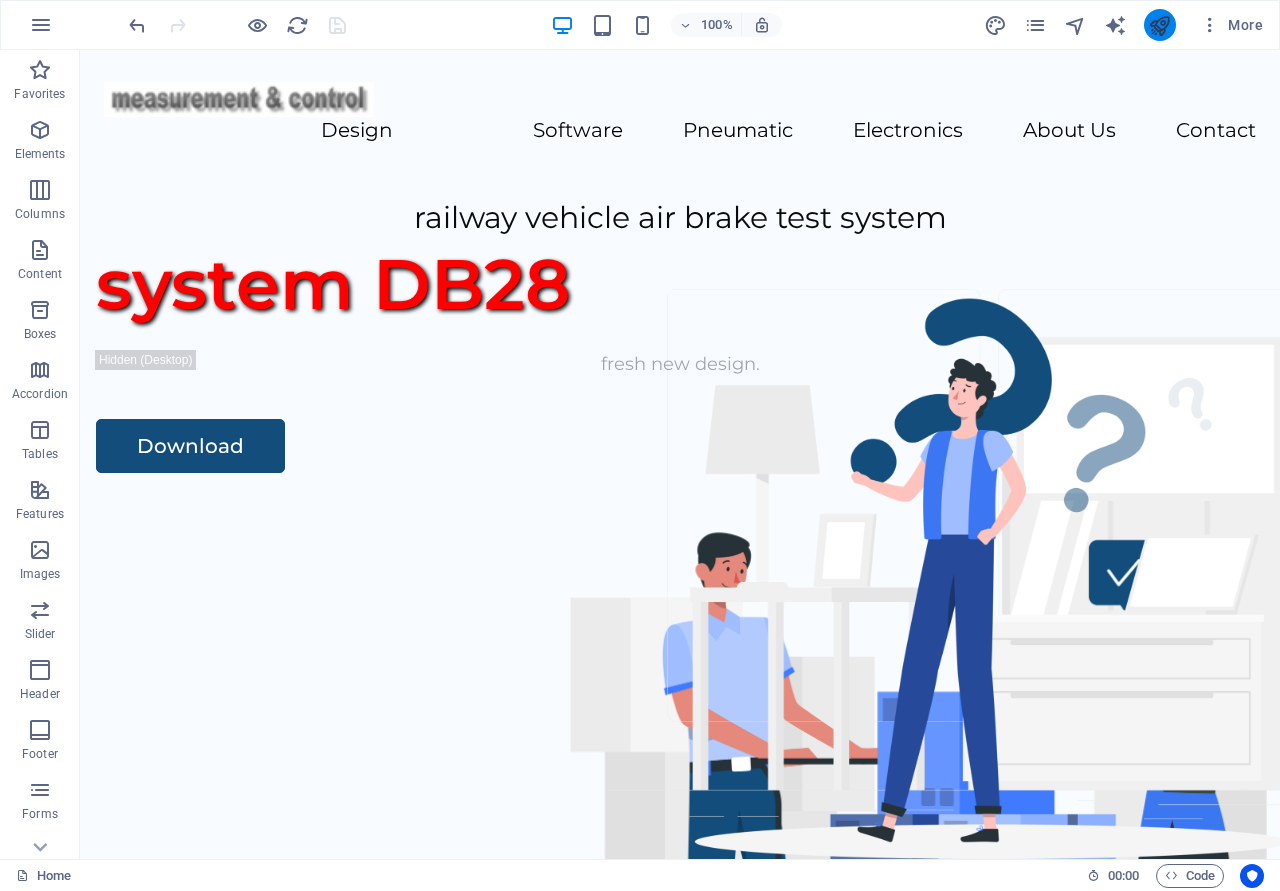 click at bounding box center [1159, 25] 